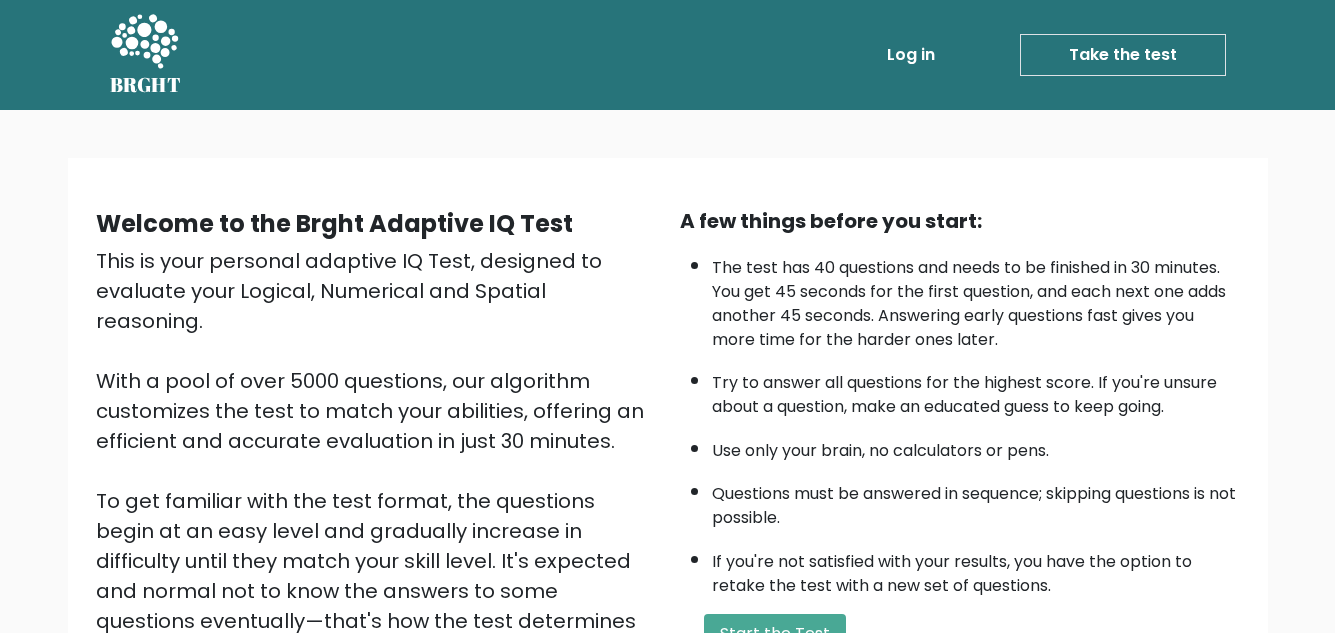 scroll, scrollTop: 283, scrollLeft: 0, axis: vertical 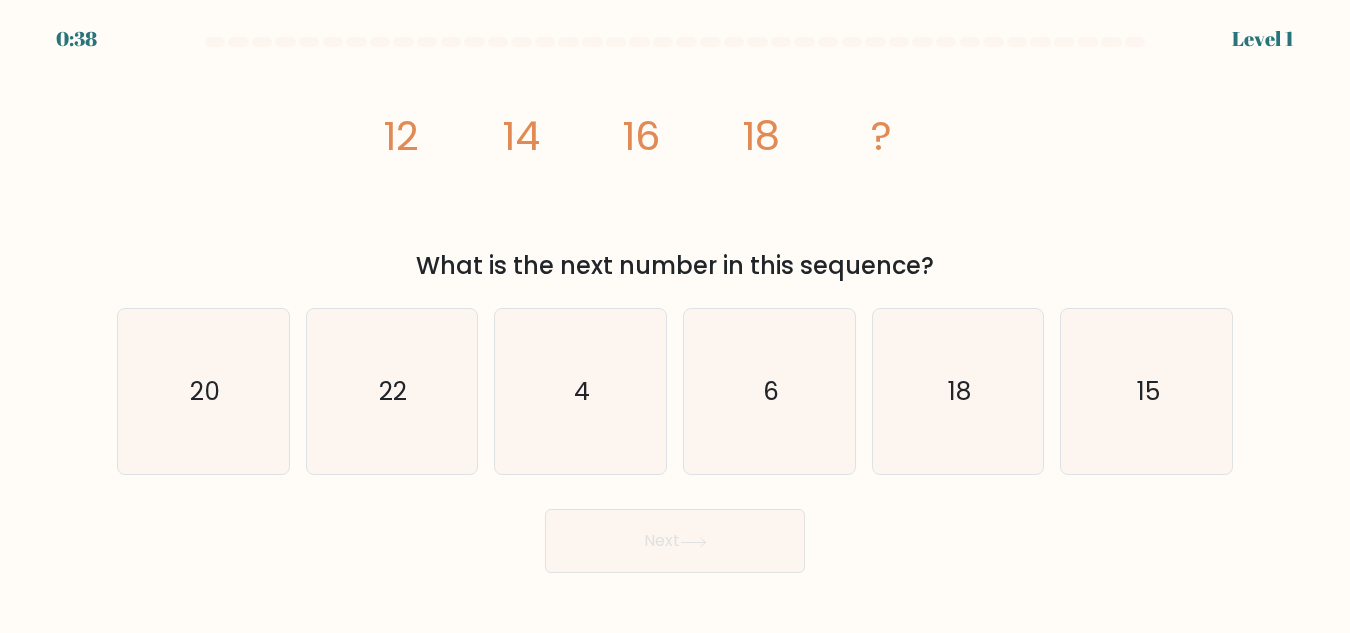 click on "20" at bounding box center (203, 391) 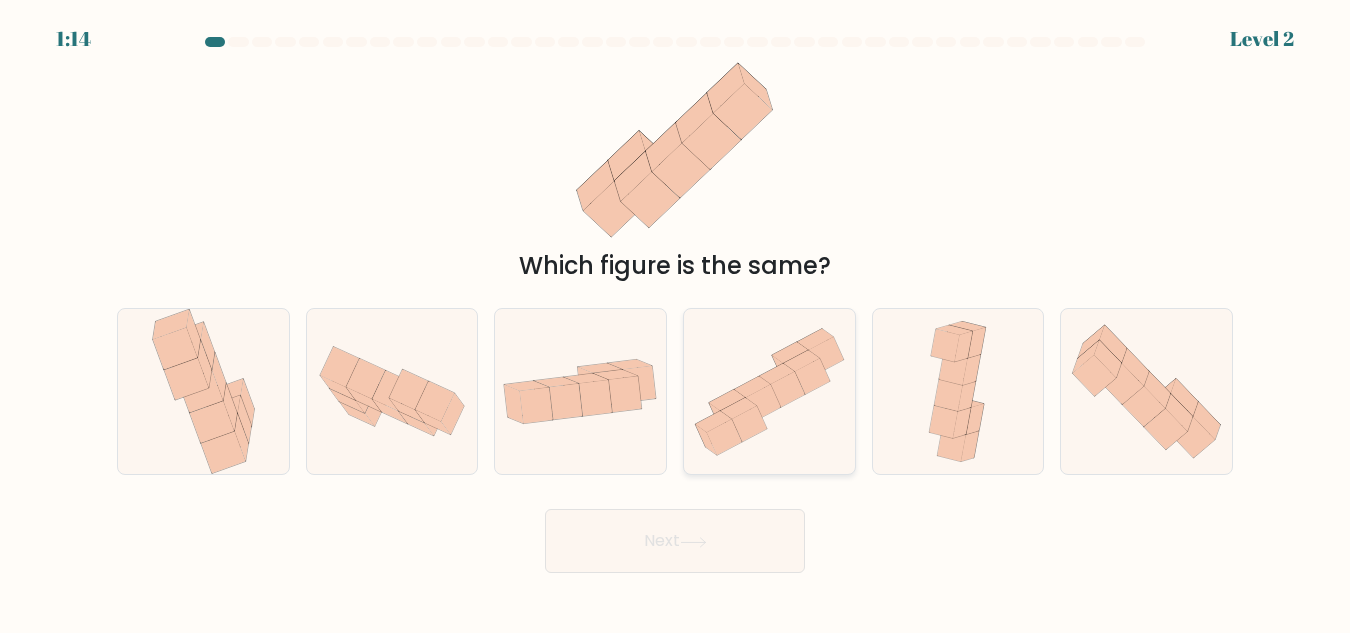 drag, startPoint x: 556, startPoint y: 398, endPoint x: 688, endPoint y: 454, distance: 143.38759 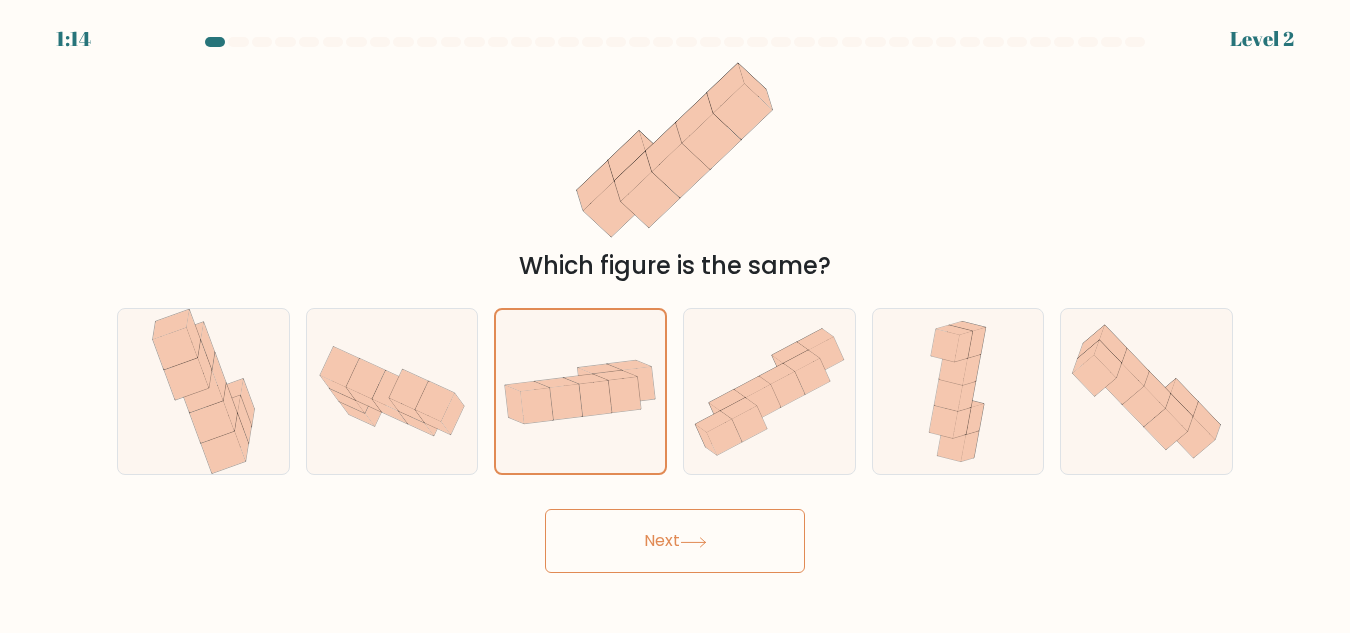 drag, startPoint x: 674, startPoint y: 534, endPoint x: 681, endPoint y: 453, distance: 81.3019 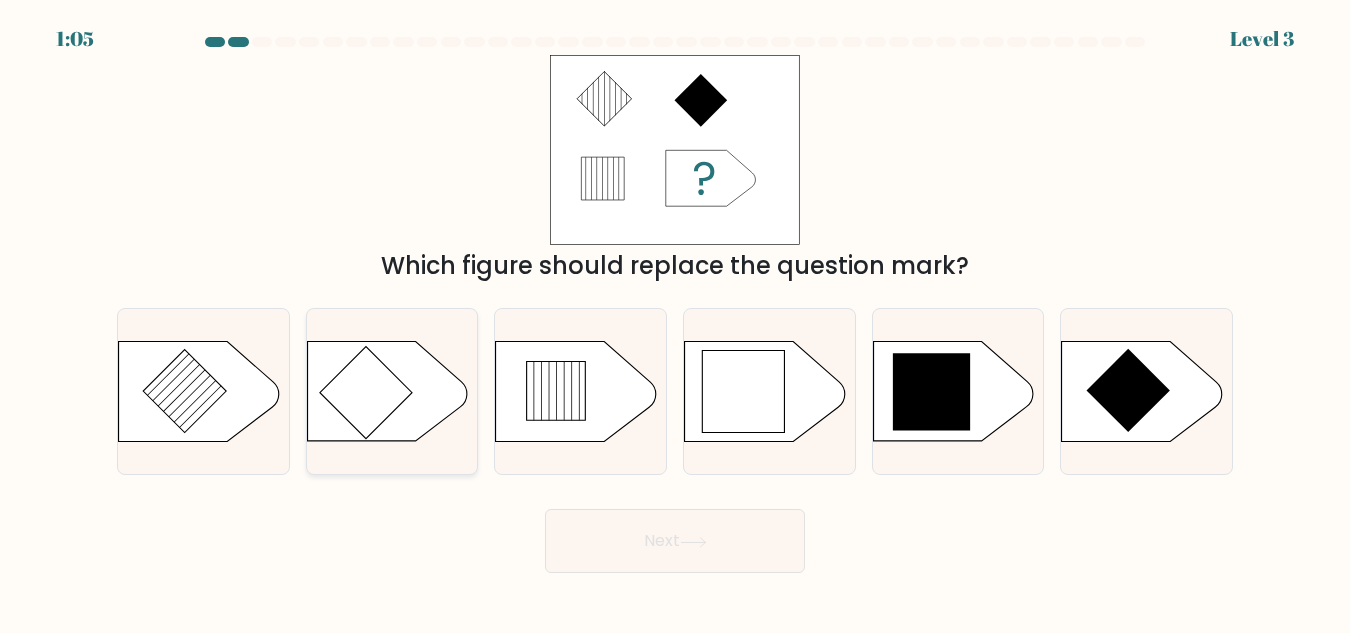 drag, startPoint x: 378, startPoint y: 360, endPoint x: 424, endPoint y: 343, distance: 49.0408 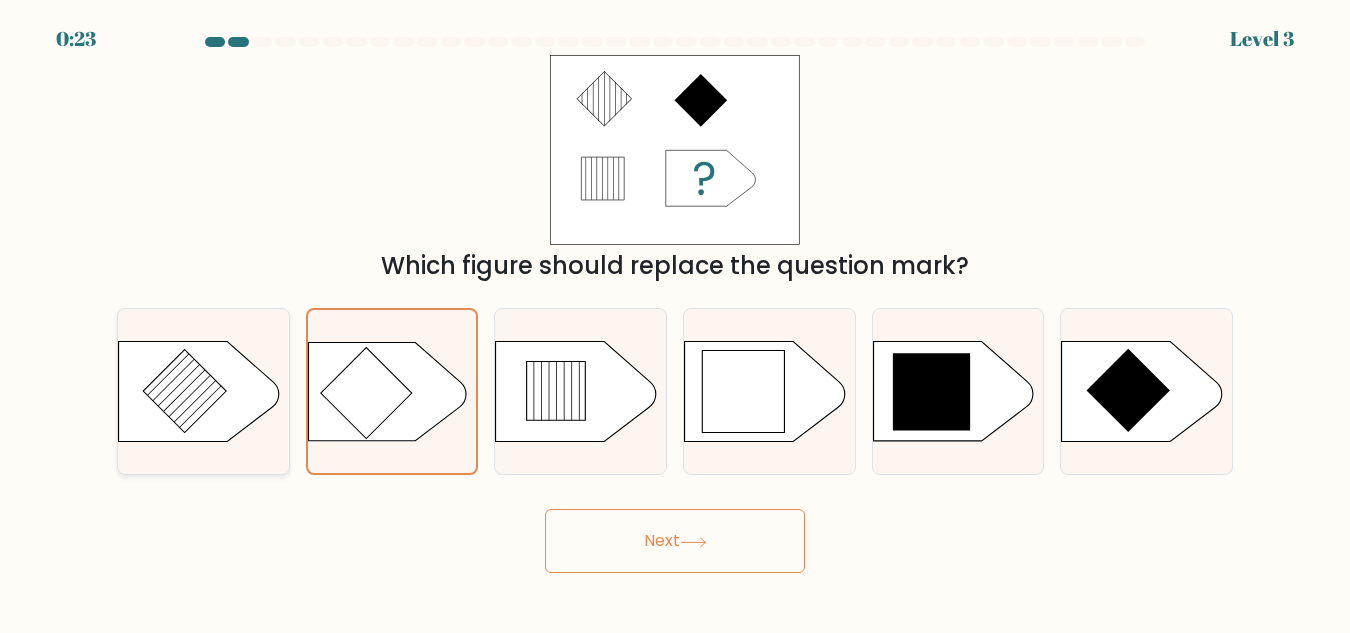 drag, startPoint x: 228, startPoint y: 392, endPoint x: 235, endPoint y: 402, distance: 12.206555 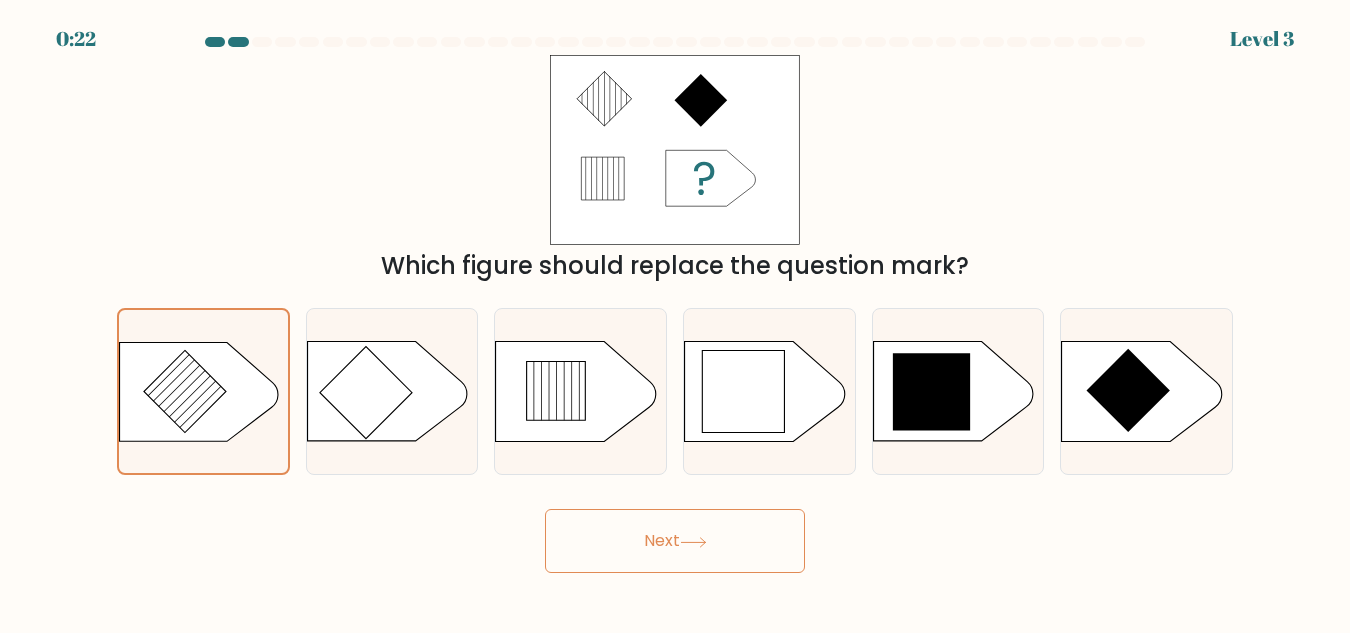 click at bounding box center (693, 542) 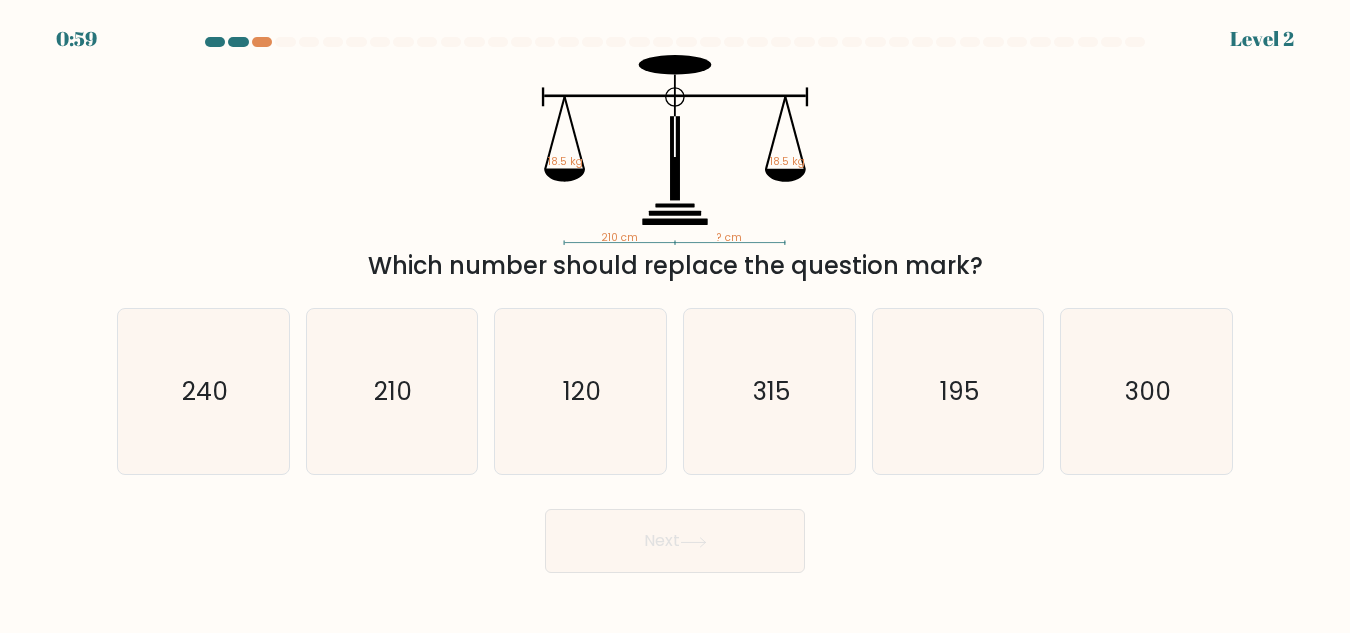 drag, startPoint x: 397, startPoint y: 410, endPoint x: 615, endPoint y: 550, distance: 259.083 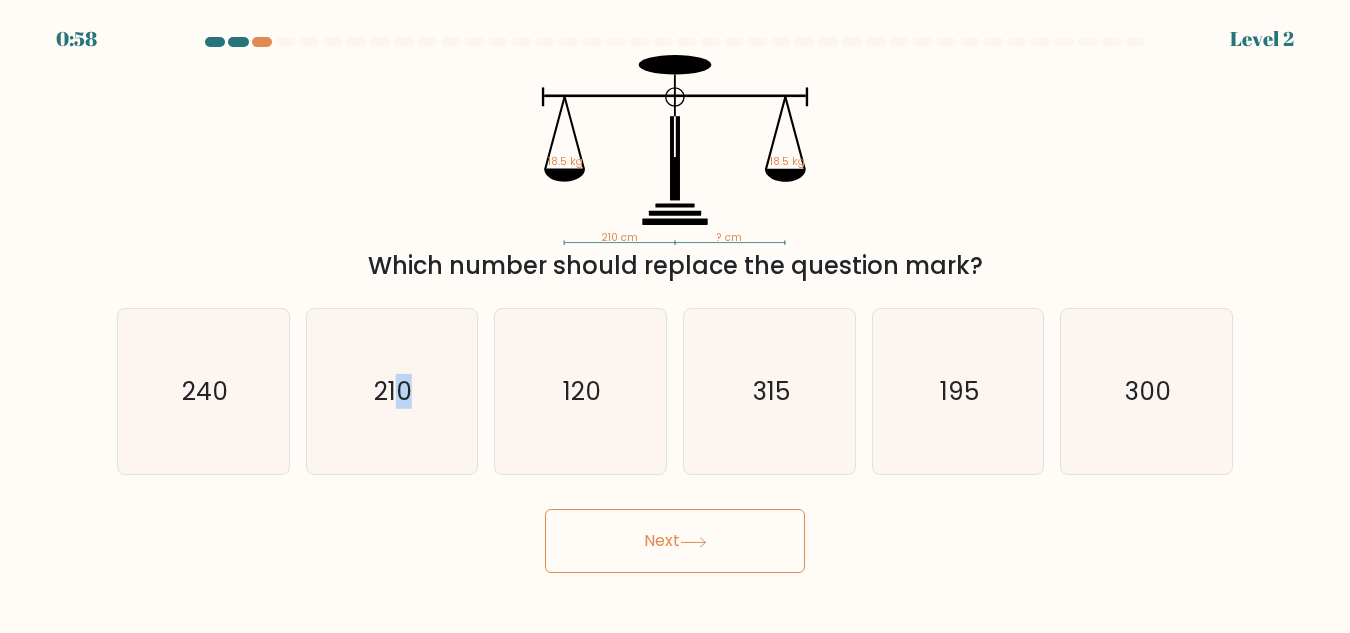 click on "Next" at bounding box center [675, 541] 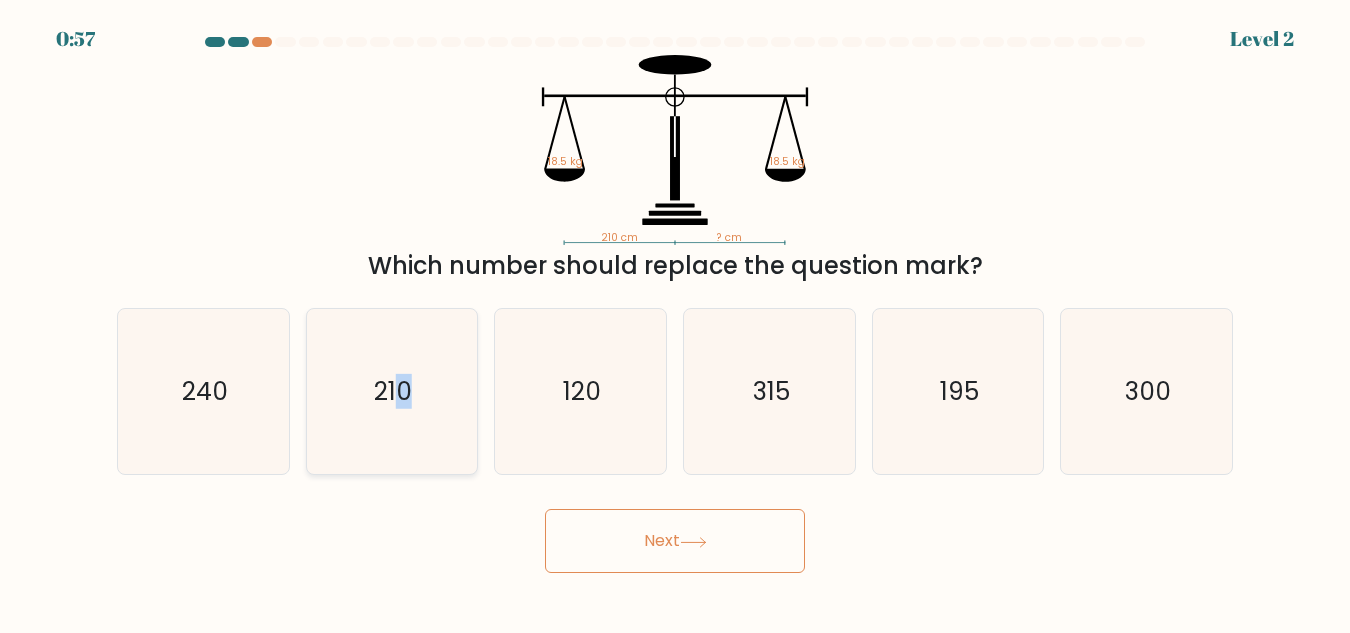 click on "210" at bounding box center (391, 391) 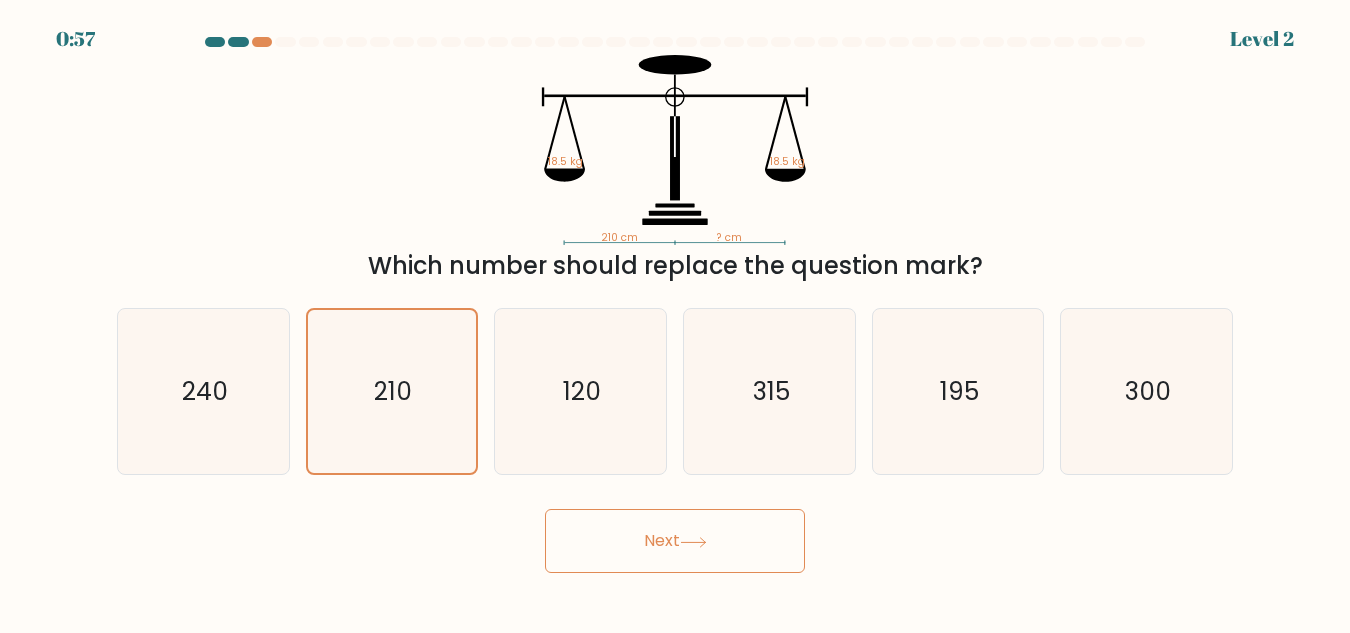 click on "Next" at bounding box center [675, 541] 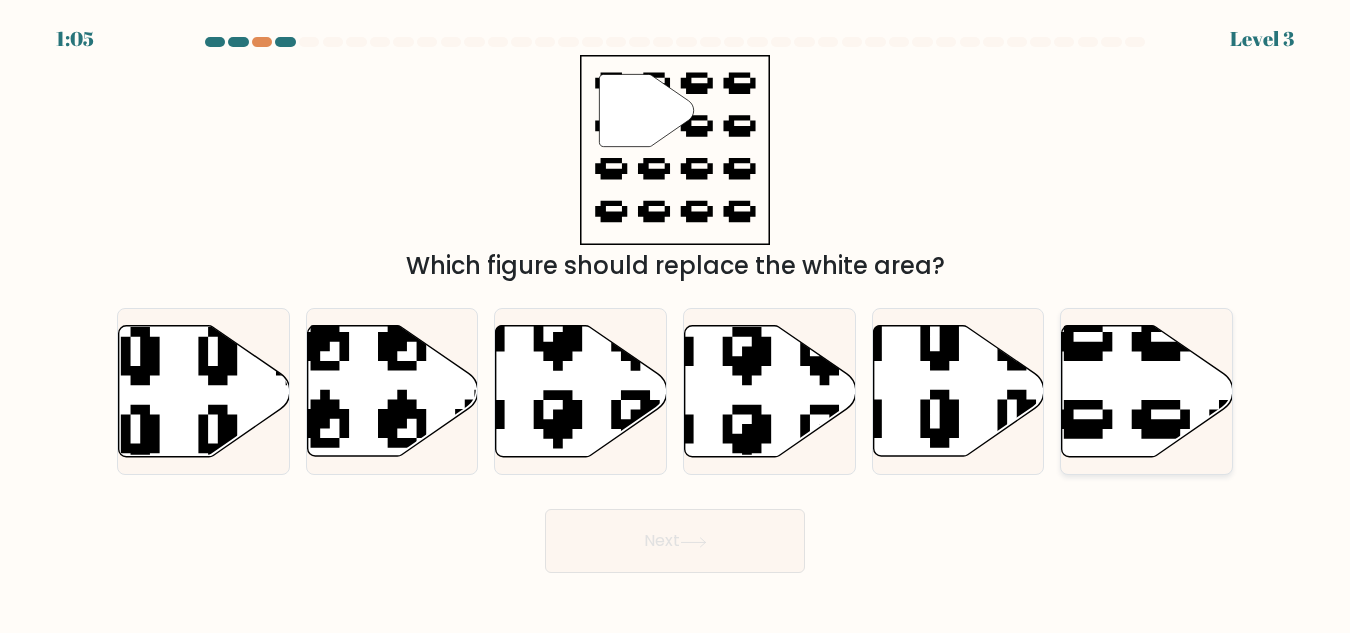 click at bounding box center [1147, 391] 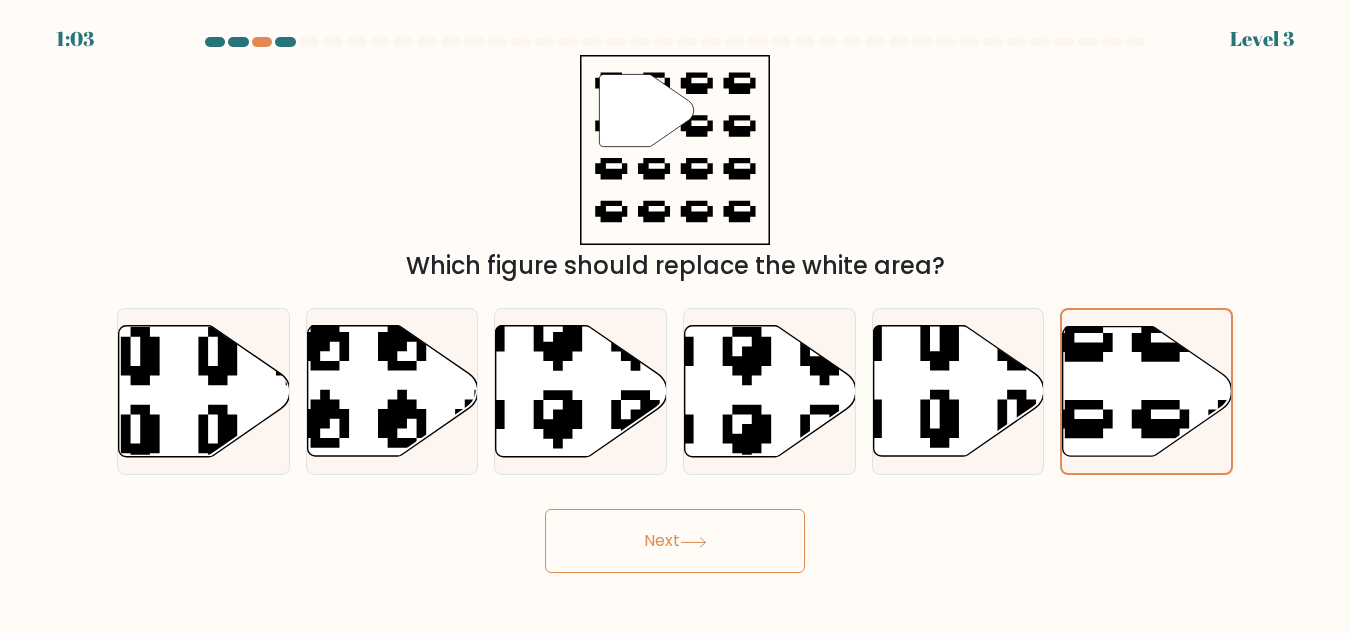 click on "Next" at bounding box center (675, 541) 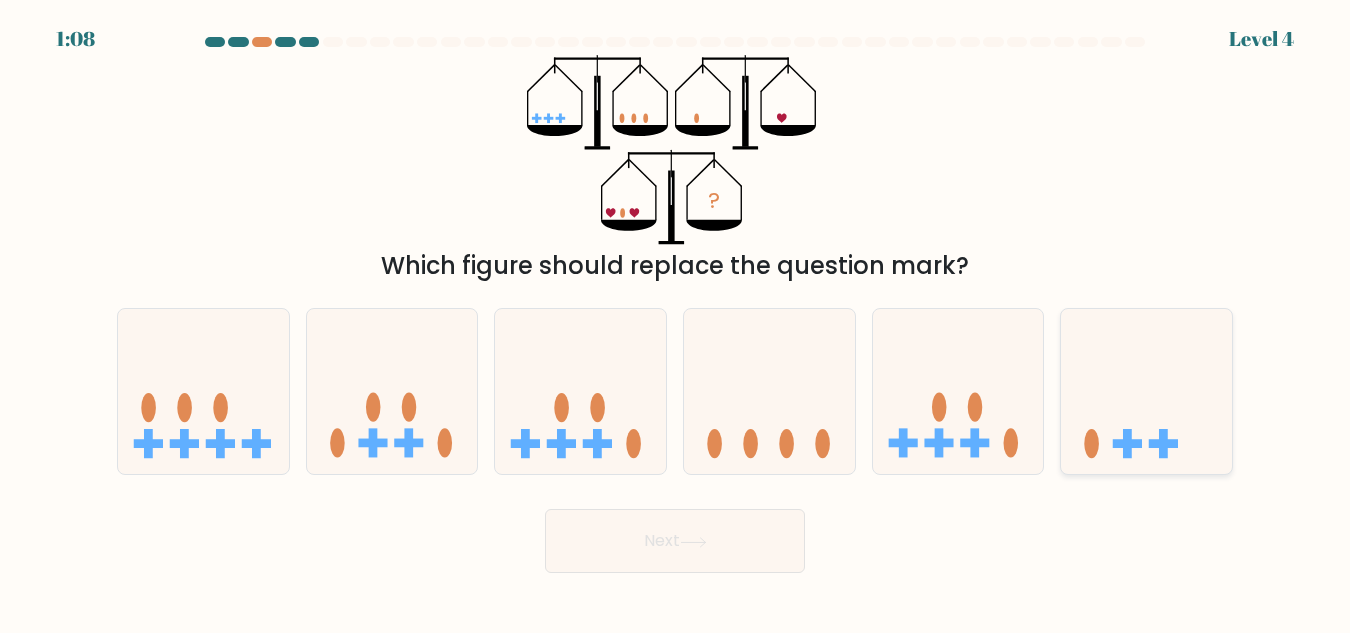 drag, startPoint x: 1154, startPoint y: 391, endPoint x: 1140, endPoint y: 403, distance: 18.439089 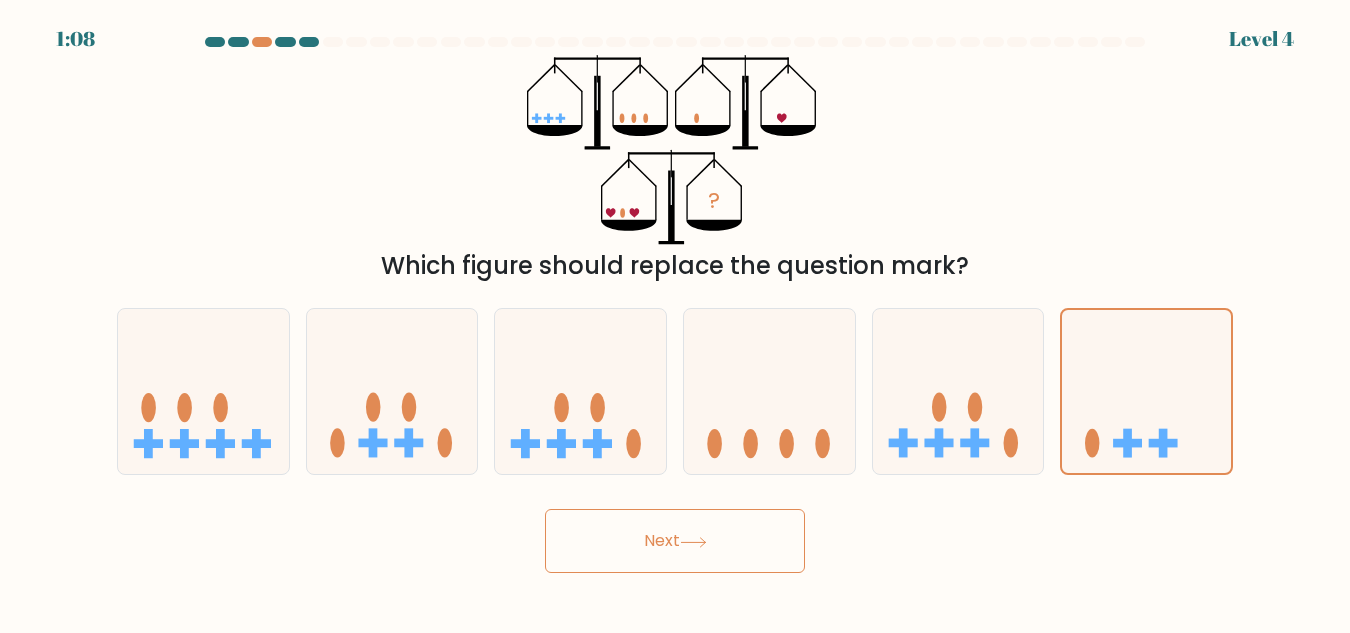 drag, startPoint x: 661, startPoint y: 553, endPoint x: 691, endPoint y: 511, distance: 51.613953 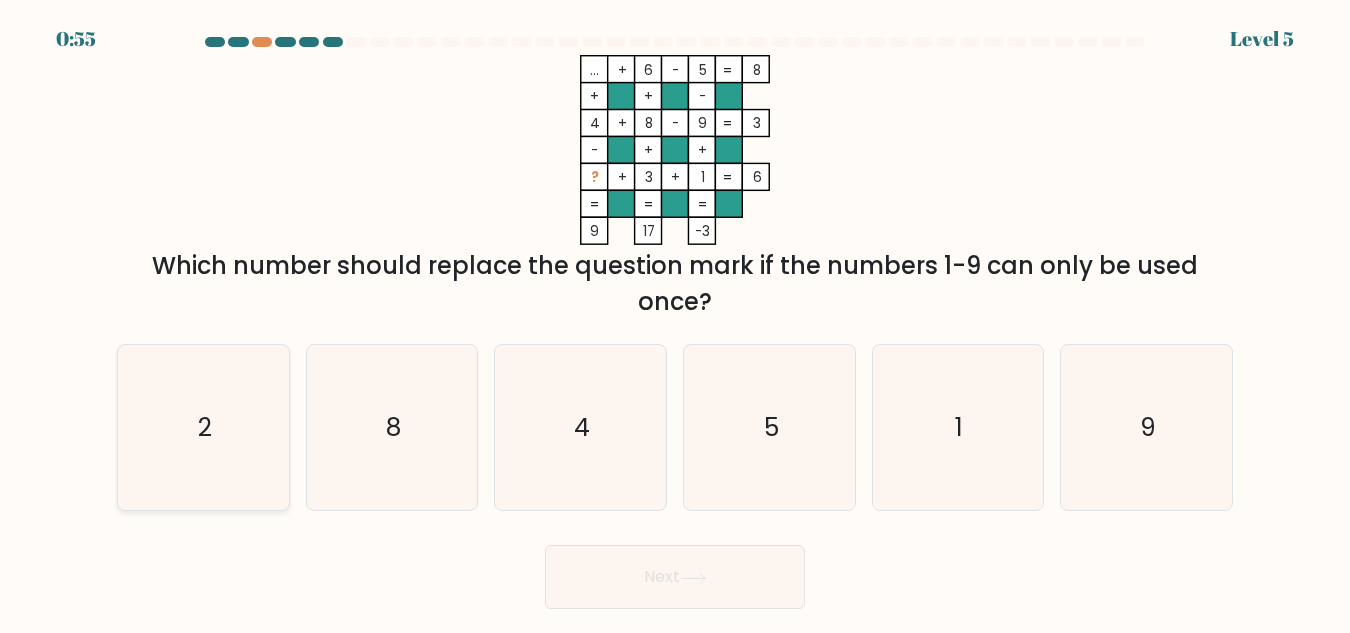 drag, startPoint x: 207, startPoint y: 400, endPoint x: 233, endPoint y: 422, distance: 34.058773 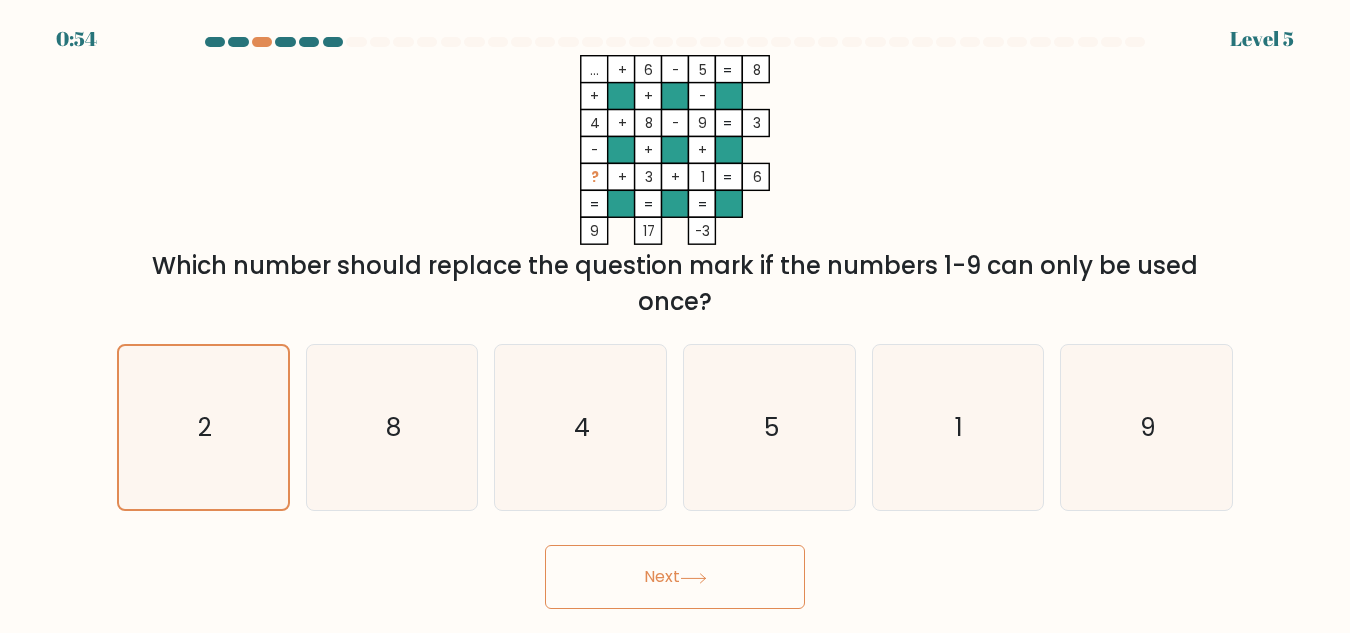 click at bounding box center [693, 578] 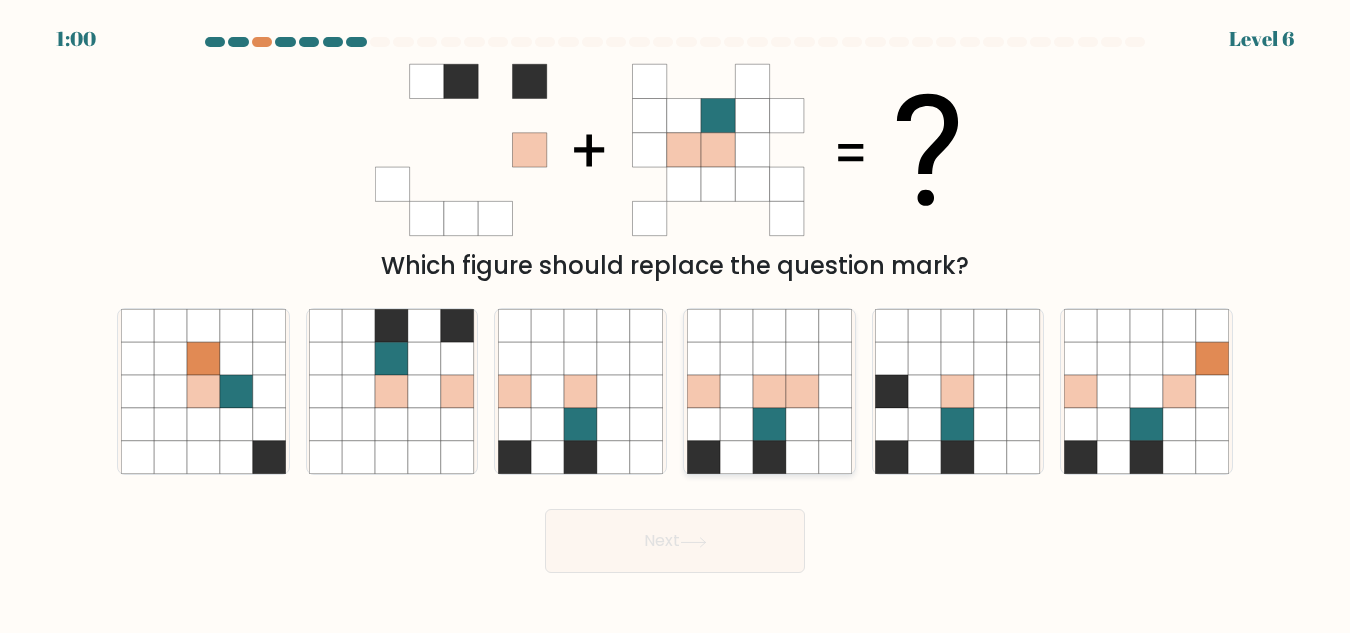 drag, startPoint x: 720, startPoint y: 392, endPoint x: 726, endPoint y: 452, distance: 60.299255 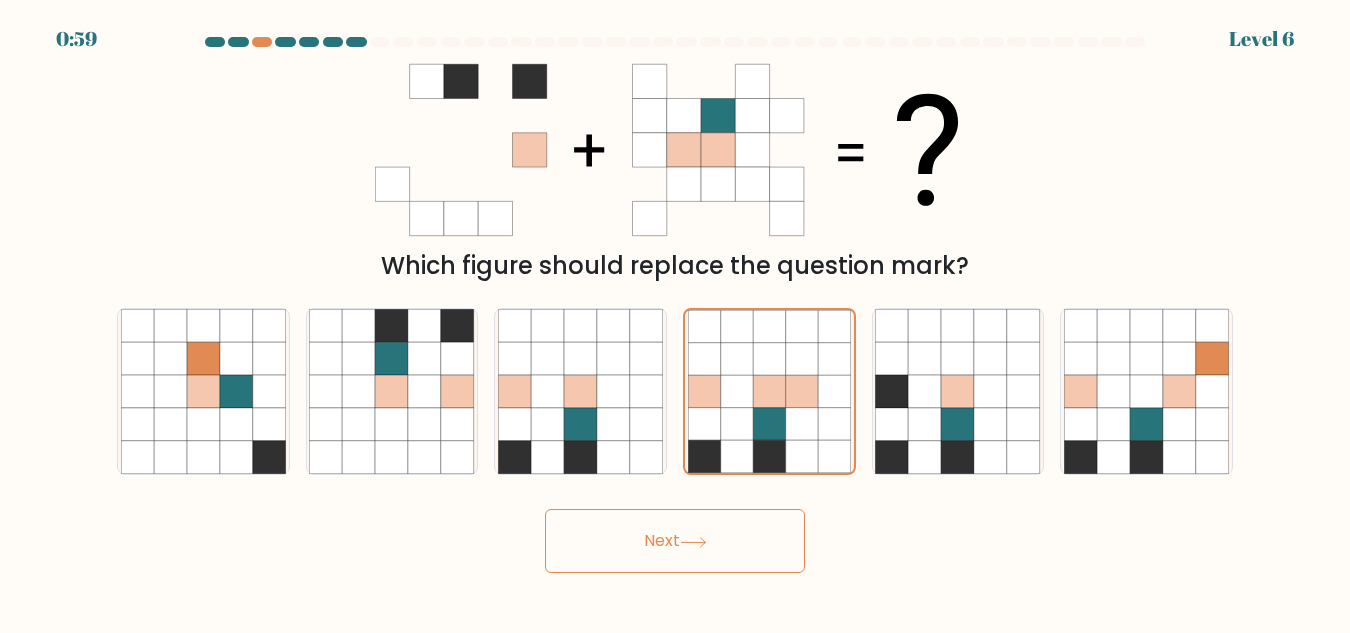click on "Next" at bounding box center (675, 541) 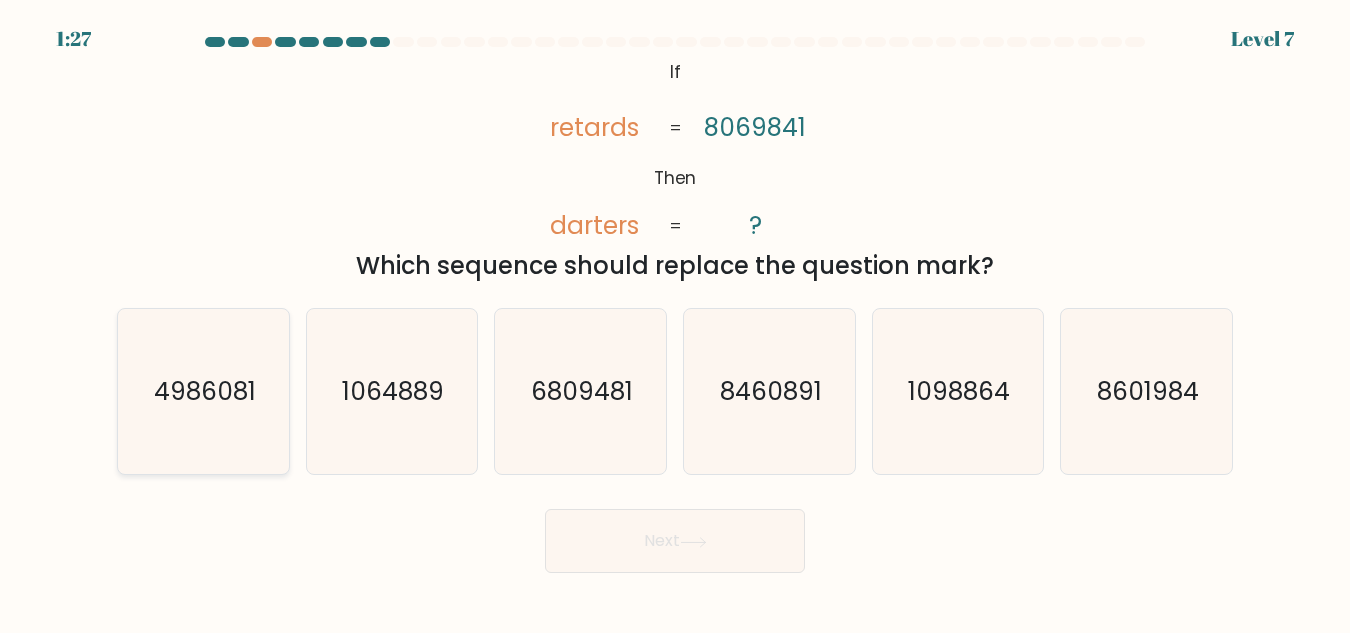 click on "4986081" at bounding box center (205, 391) 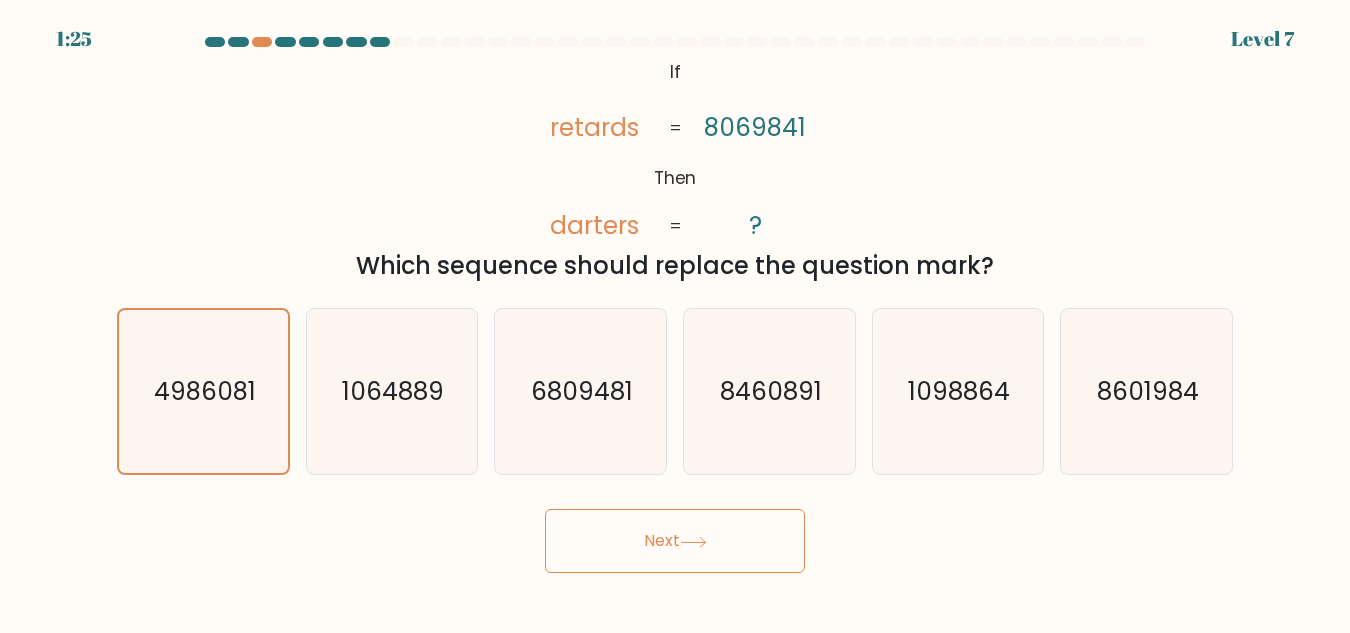 click on "Next" at bounding box center (675, 541) 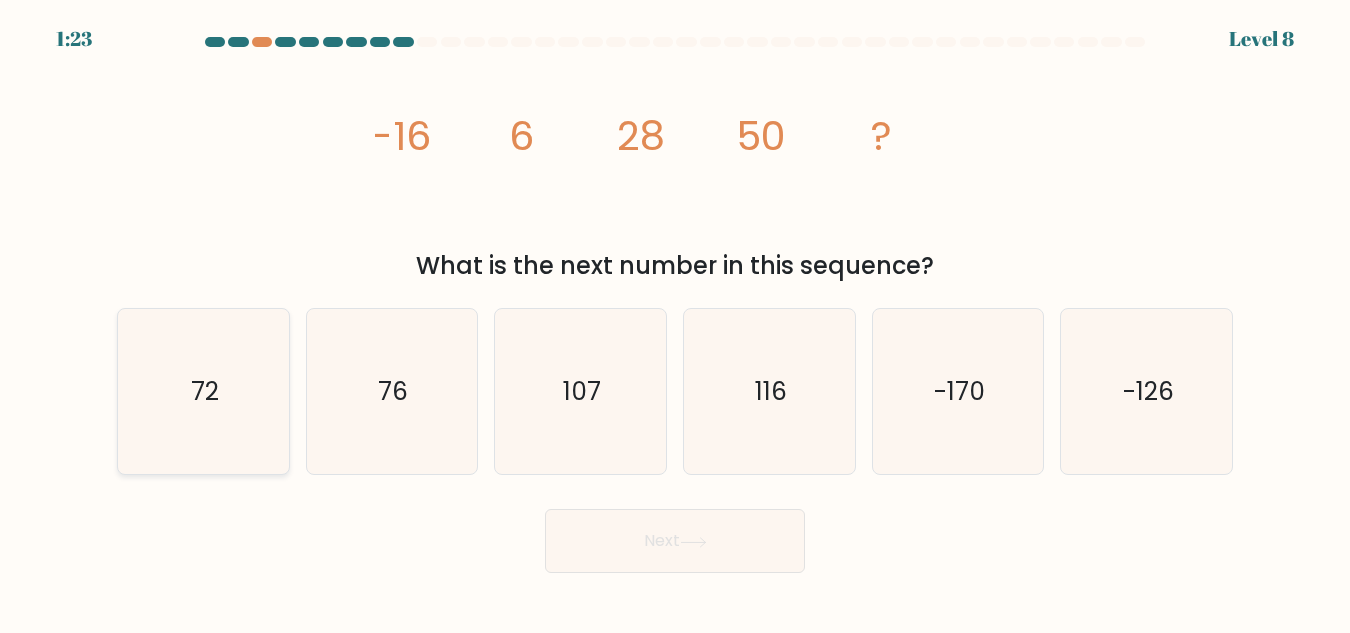 click on "72" at bounding box center (203, 391) 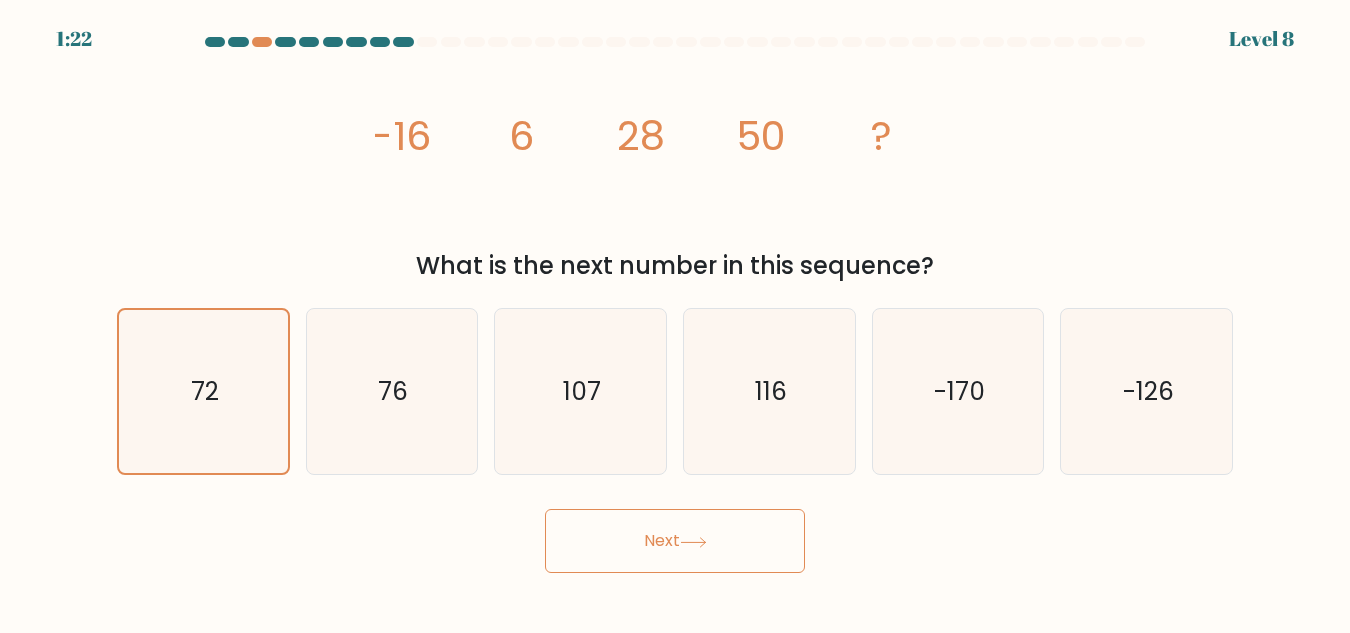 click on "Next" at bounding box center (675, 541) 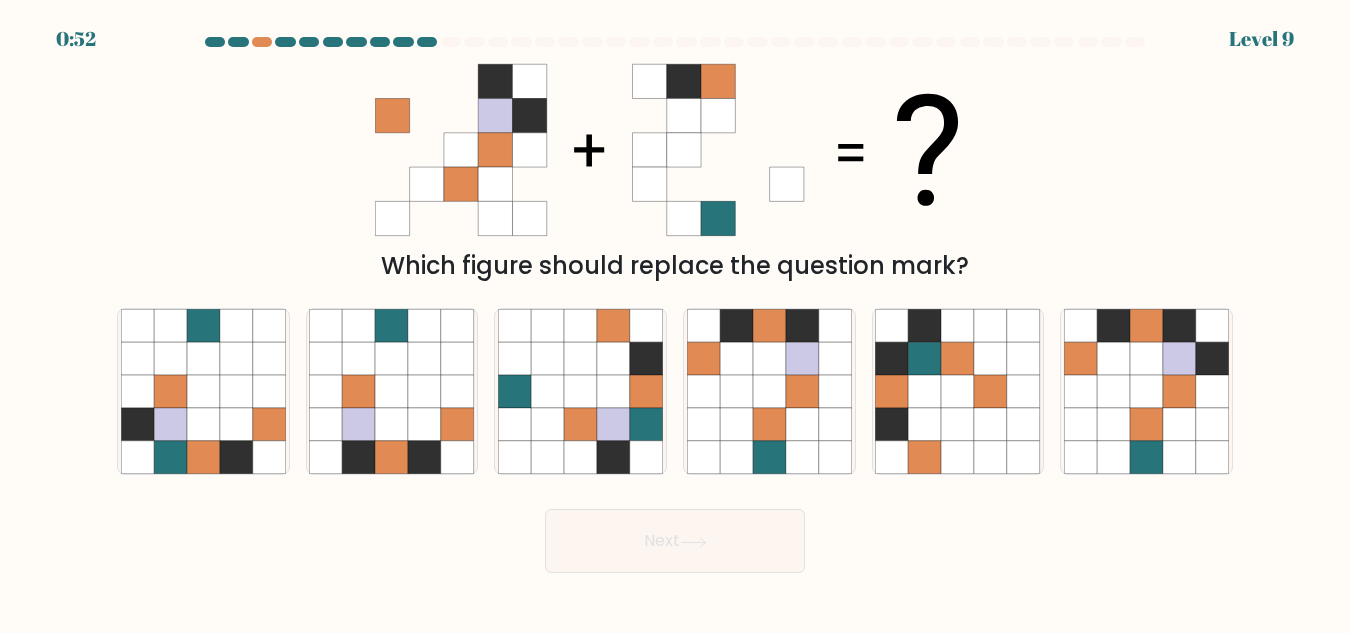 drag, startPoint x: 1189, startPoint y: 410, endPoint x: 955, endPoint y: 477, distance: 243.40295 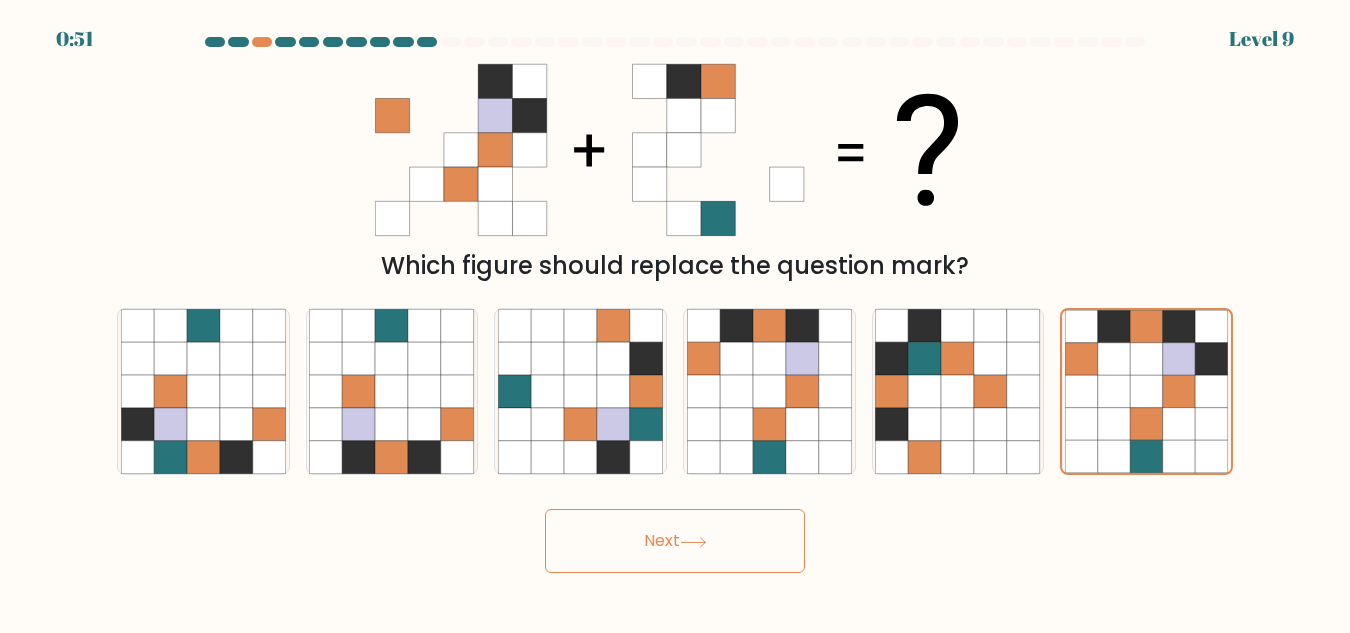 click on "Next" at bounding box center (675, 541) 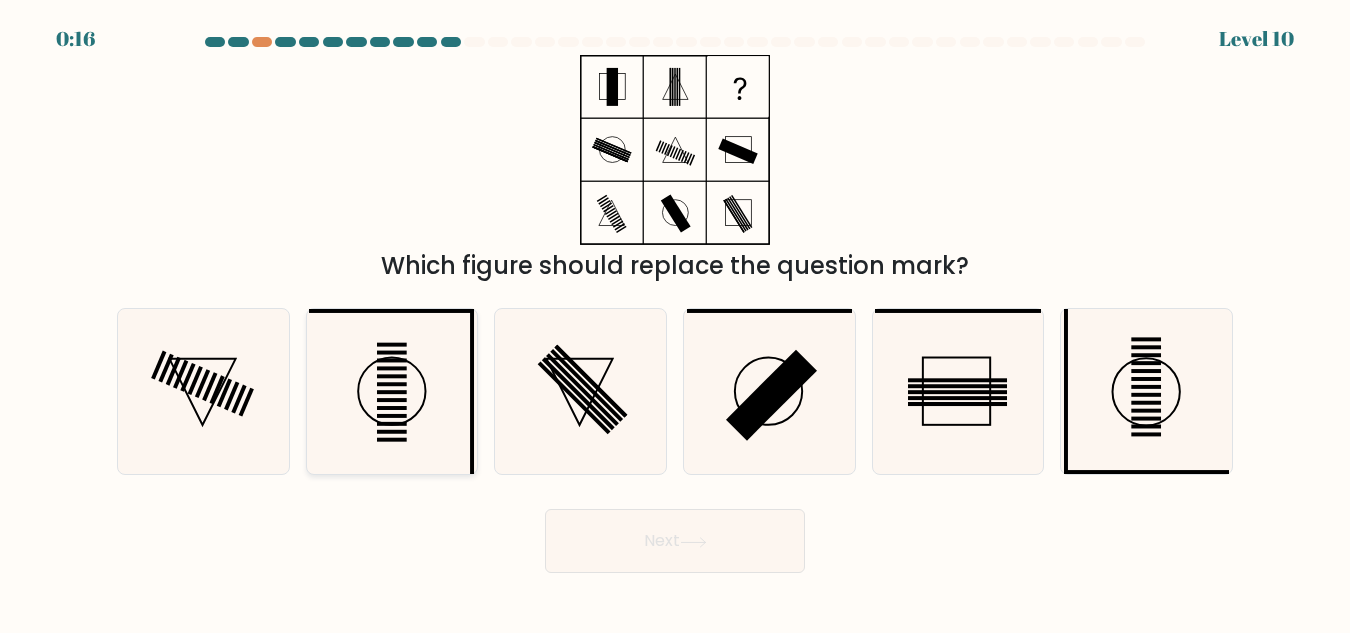 click at bounding box center (391, 391) 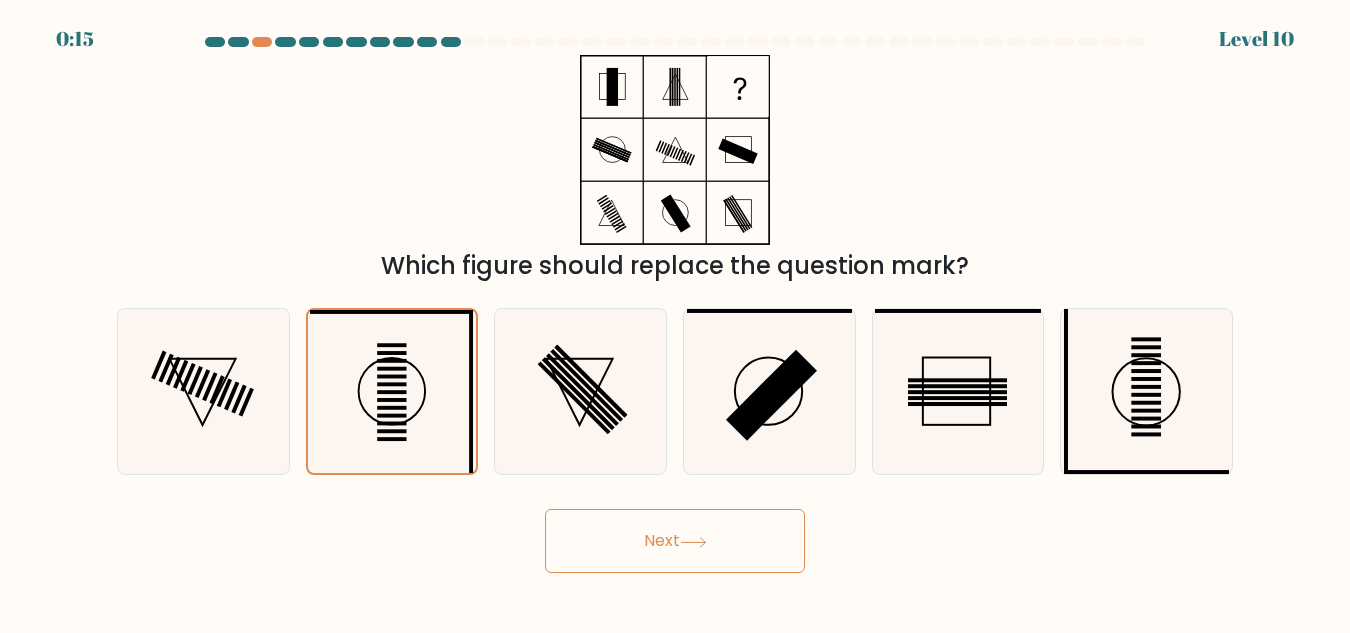 click on "Next" at bounding box center (675, 541) 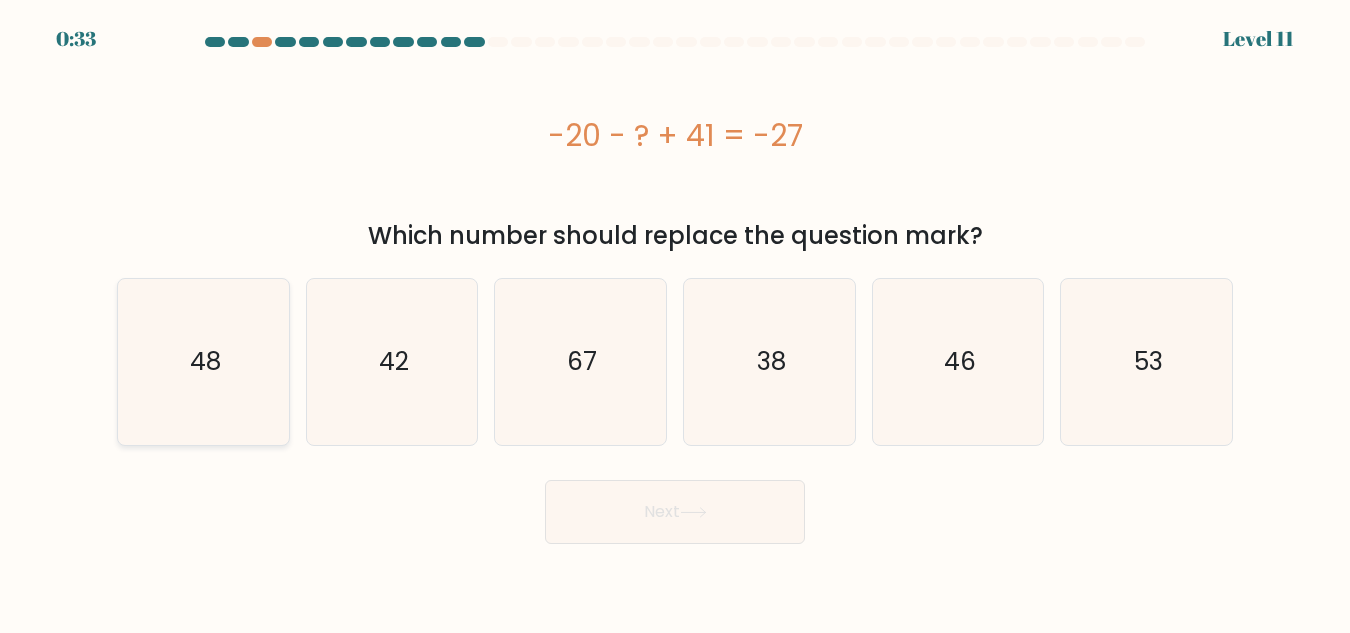 click on "48" at bounding box center [203, 361] 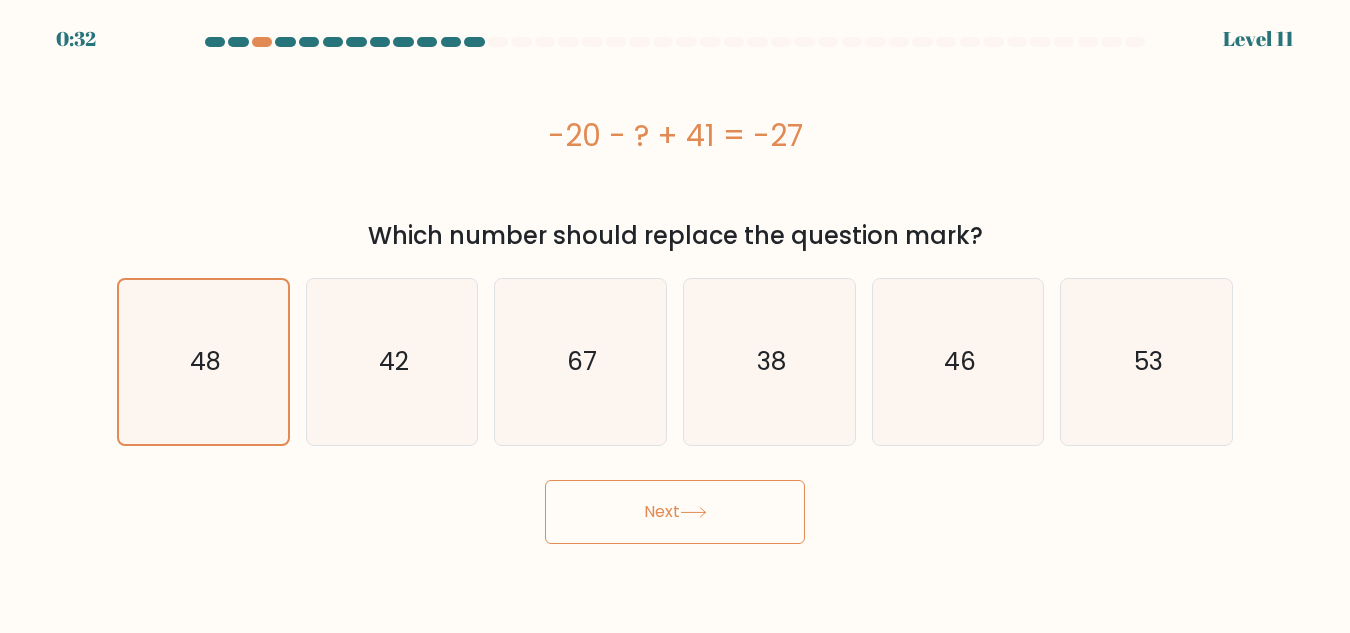 click on "Next" at bounding box center (675, 512) 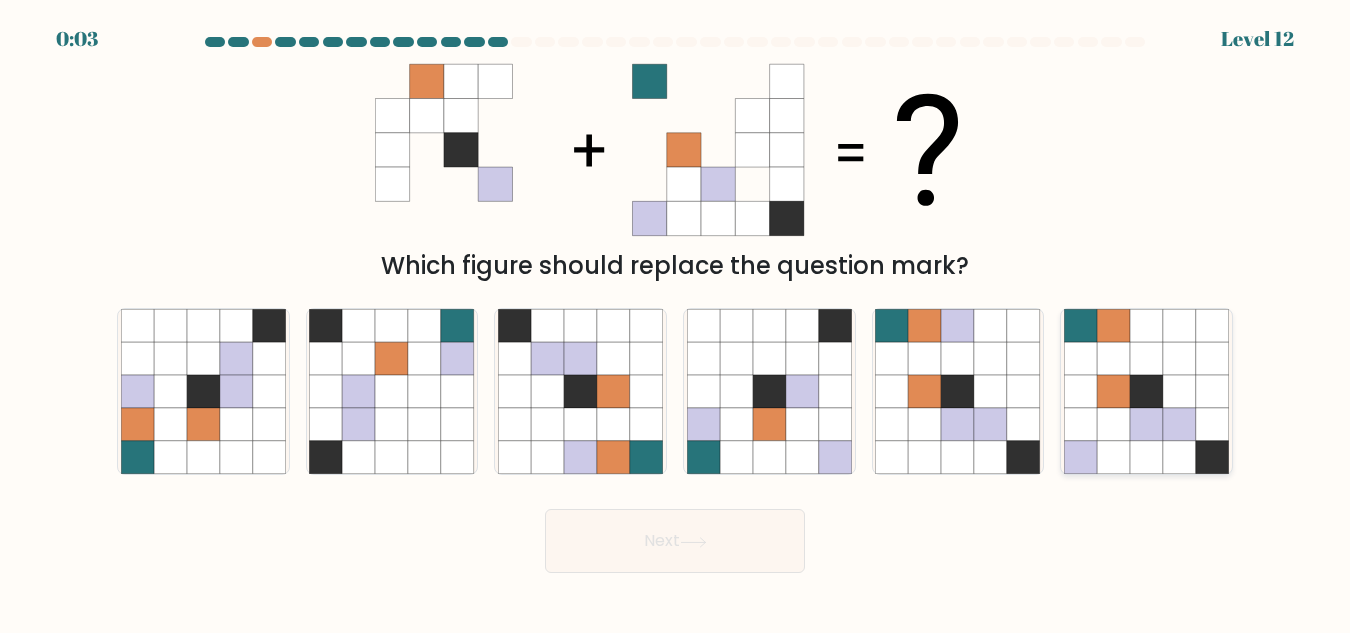 click at bounding box center [1179, 391] 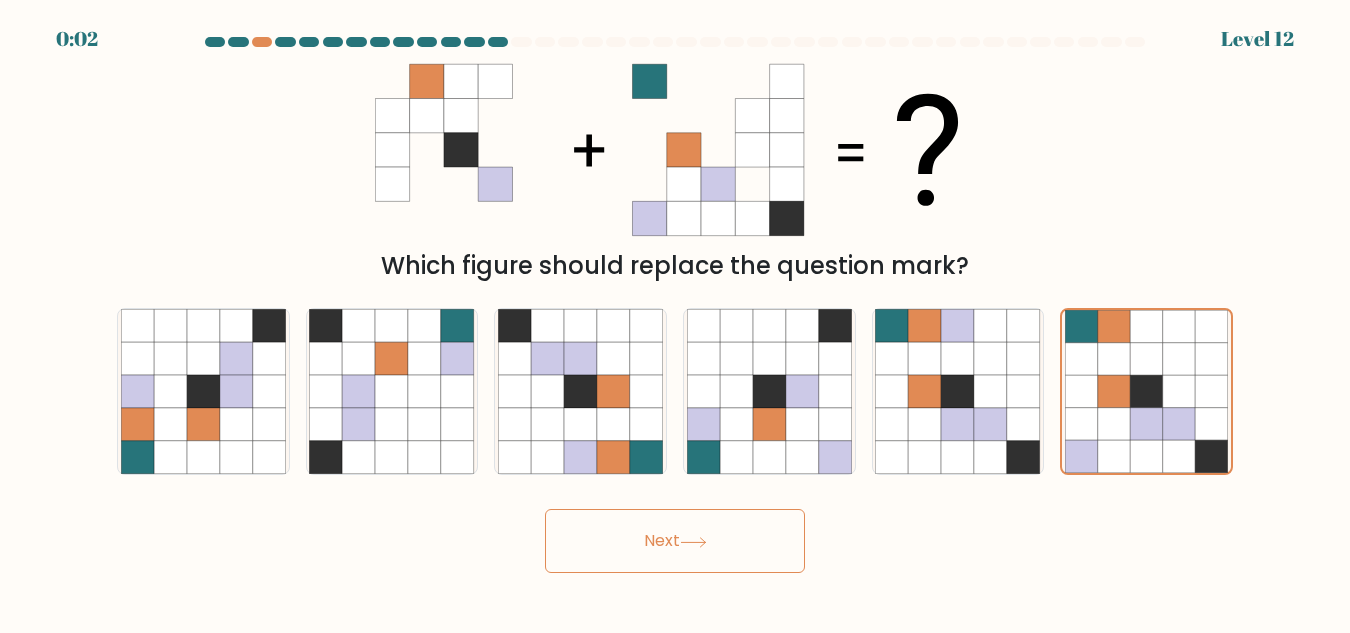 click on "Next" at bounding box center [675, 541] 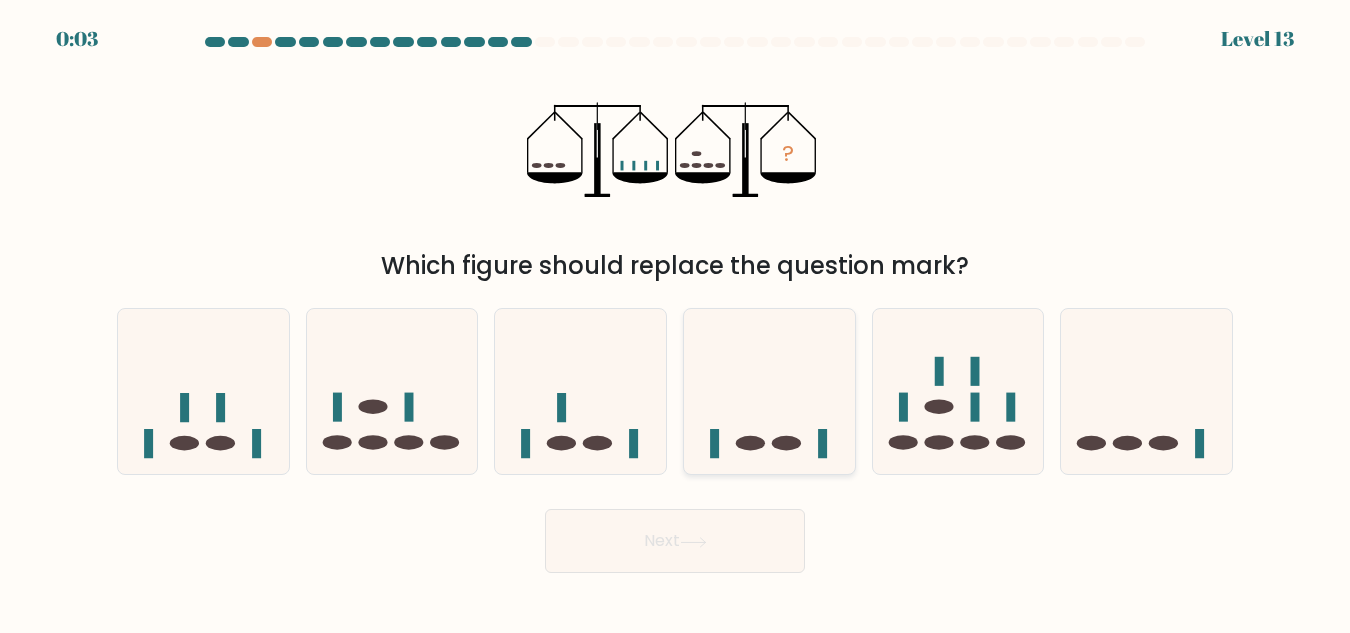 click at bounding box center [769, 391] 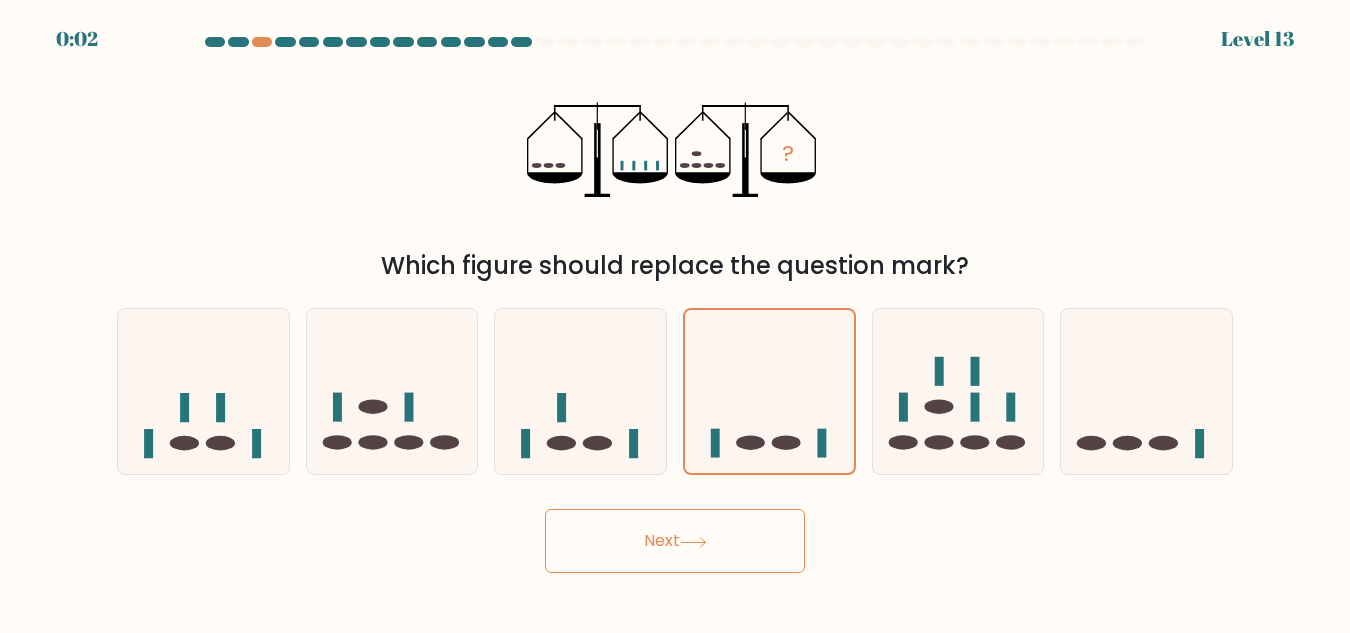 drag, startPoint x: 766, startPoint y: 526, endPoint x: 764, endPoint y: 511, distance: 15.132746 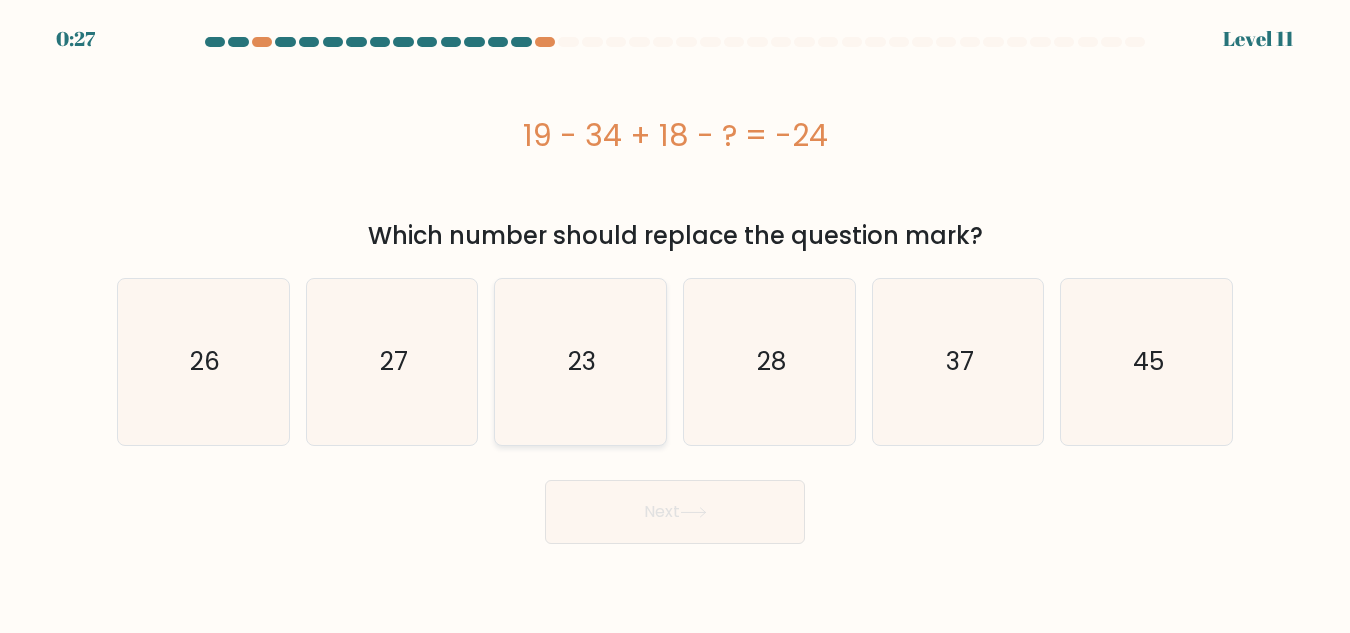 drag, startPoint x: 400, startPoint y: 359, endPoint x: 568, endPoint y: 437, distance: 185.22418 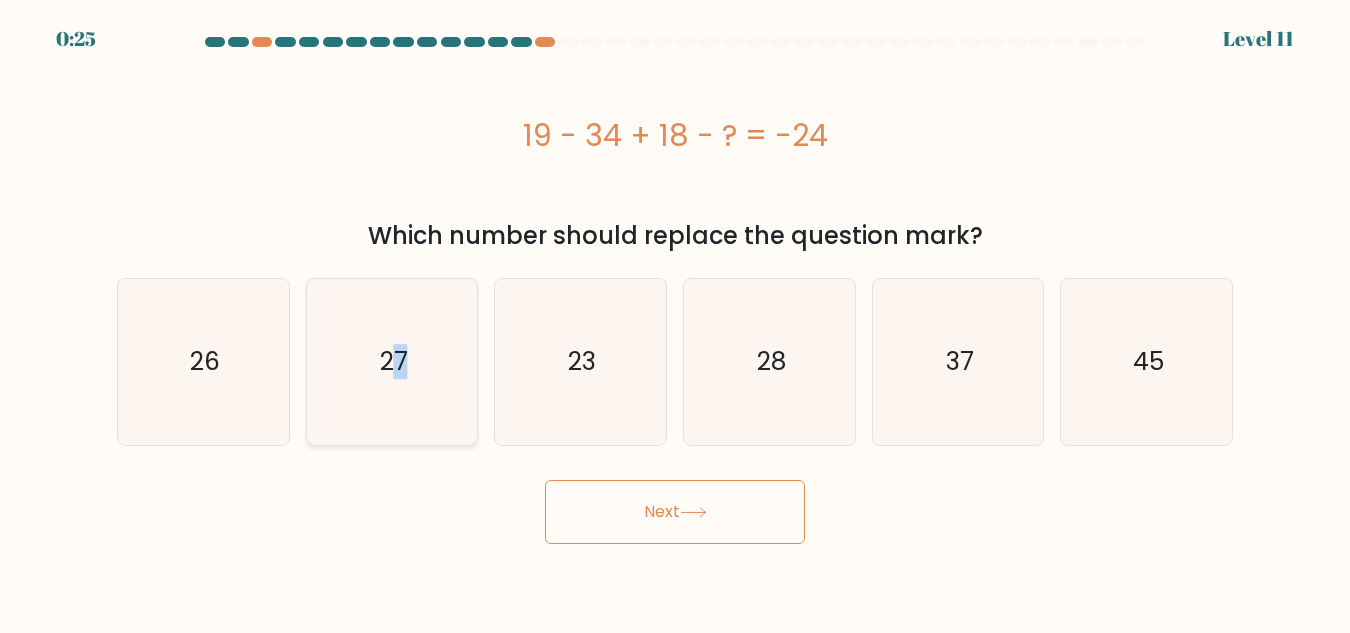 click on "27" at bounding box center [391, 361] 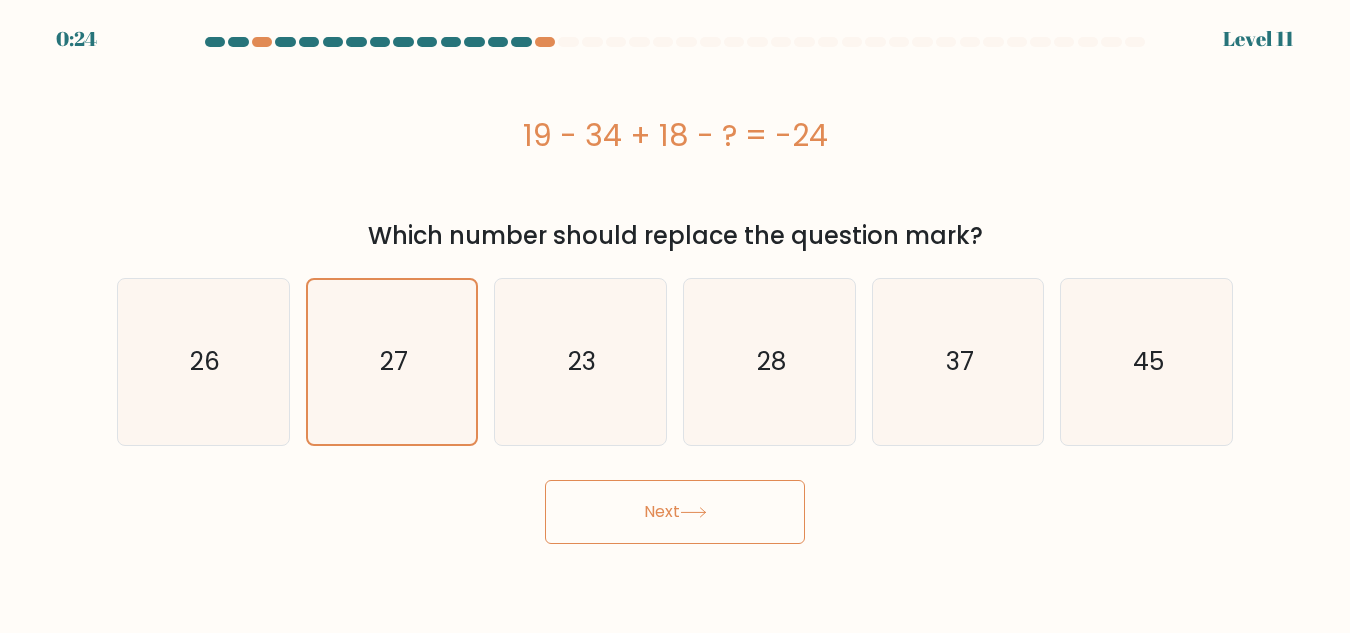 drag, startPoint x: 651, startPoint y: 523, endPoint x: 641, endPoint y: 512, distance: 14.866069 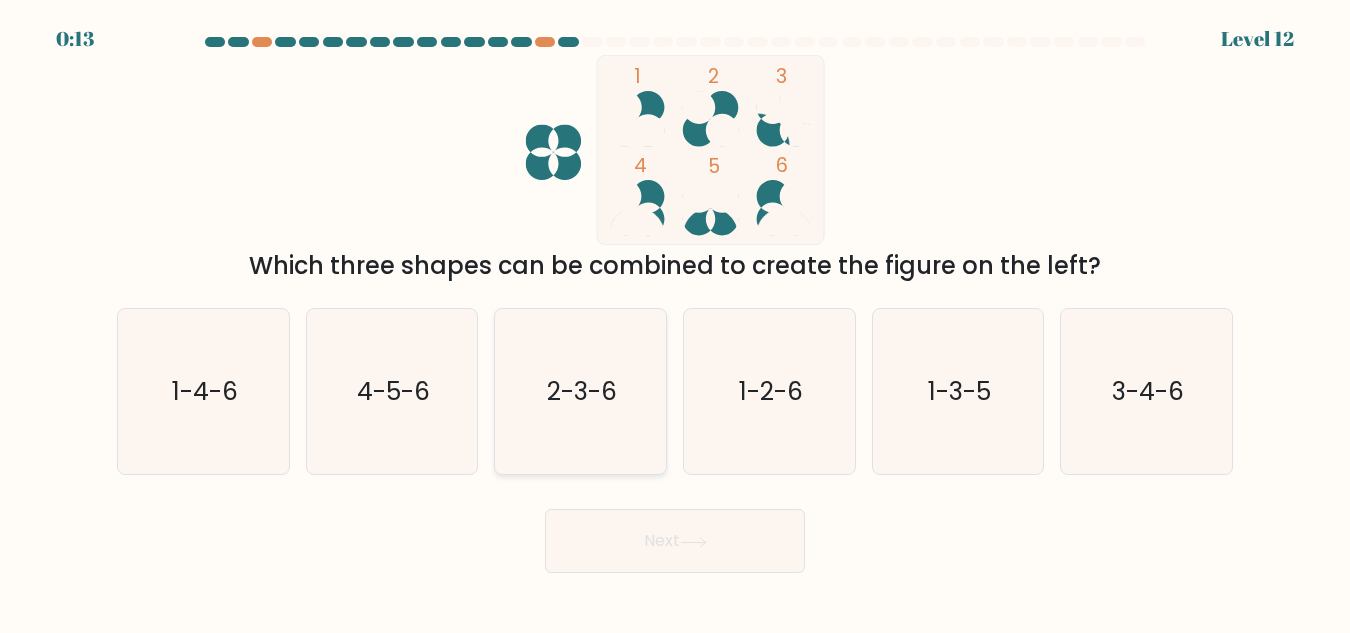 drag, startPoint x: 425, startPoint y: 366, endPoint x: 539, endPoint y: 467, distance: 152.30562 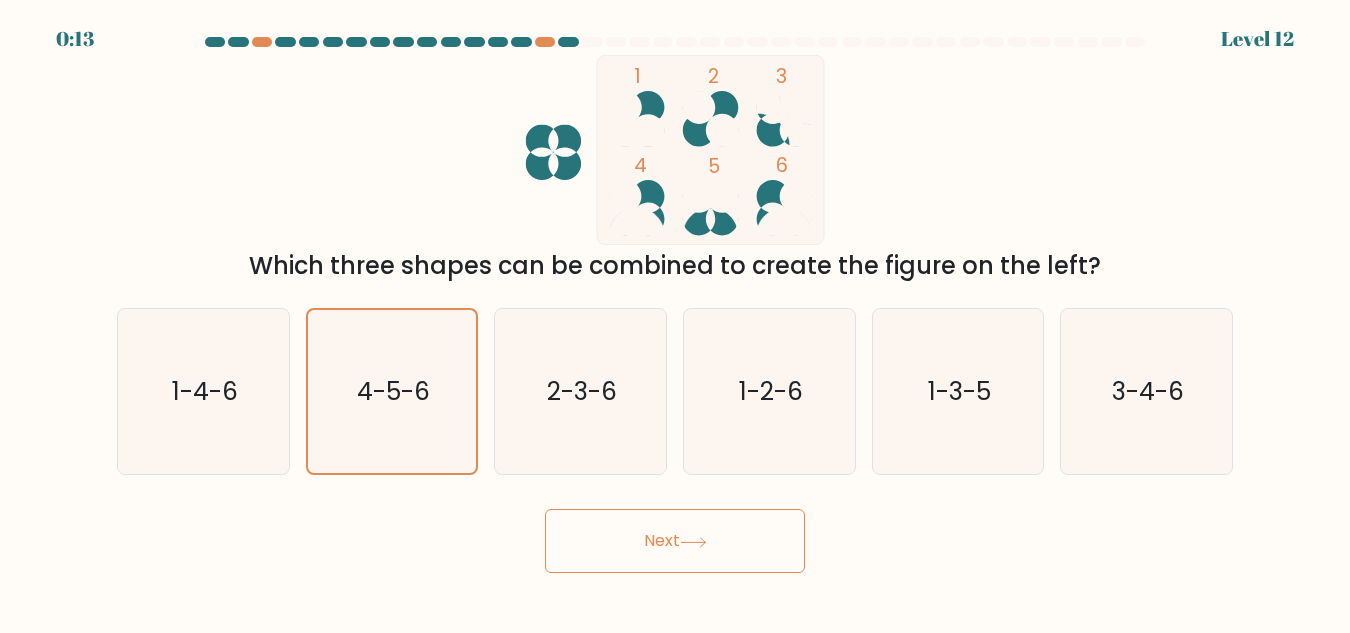 click on "Next" at bounding box center [675, 541] 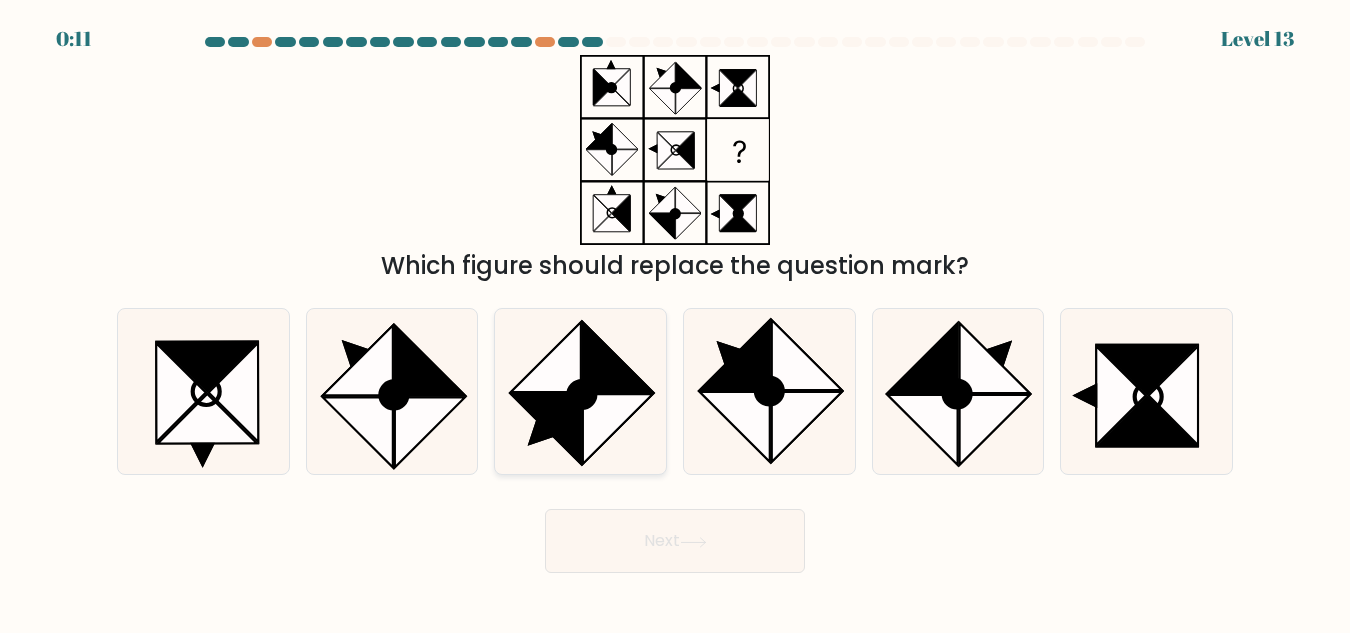 click at bounding box center (618, 429) 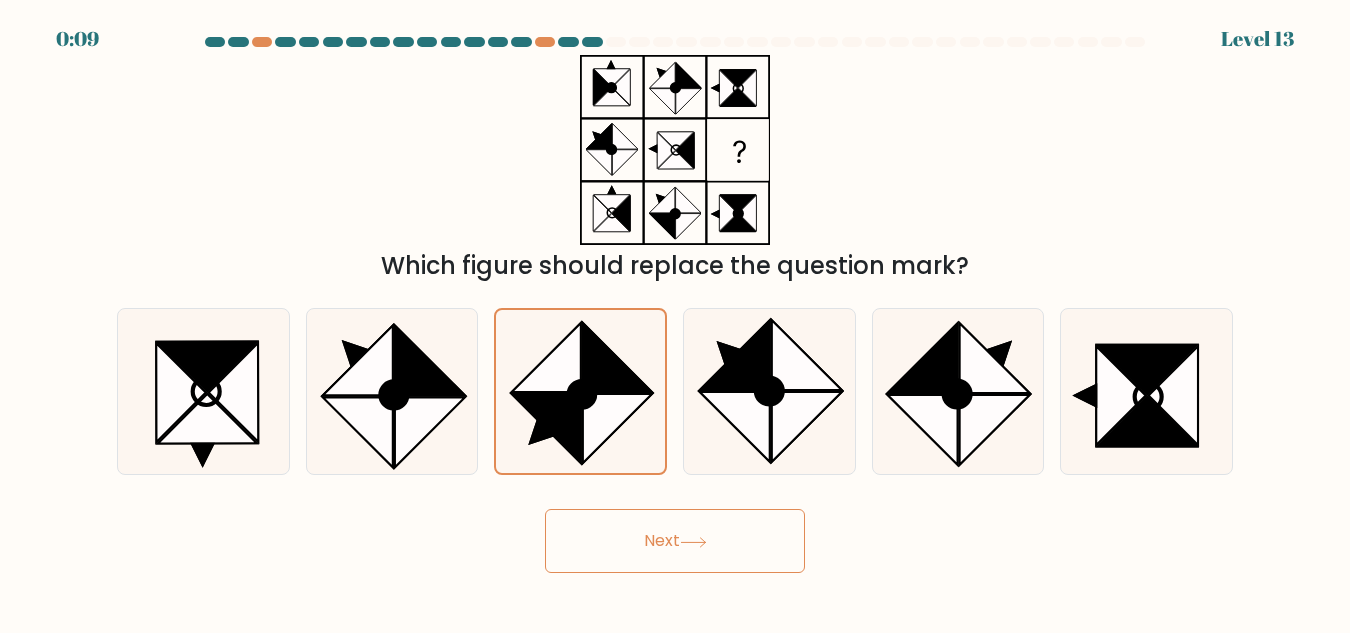 click on "Next" at bounding box center [675, 541] 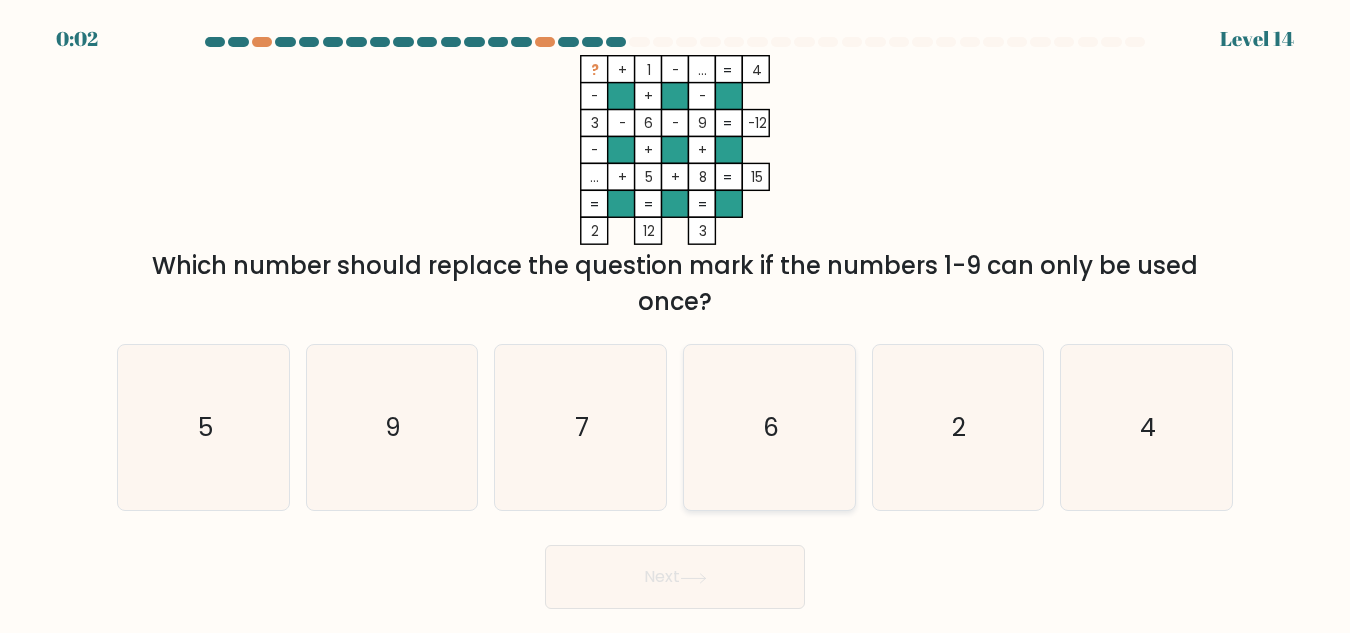 click on "6" at bounding box center [769, 427] 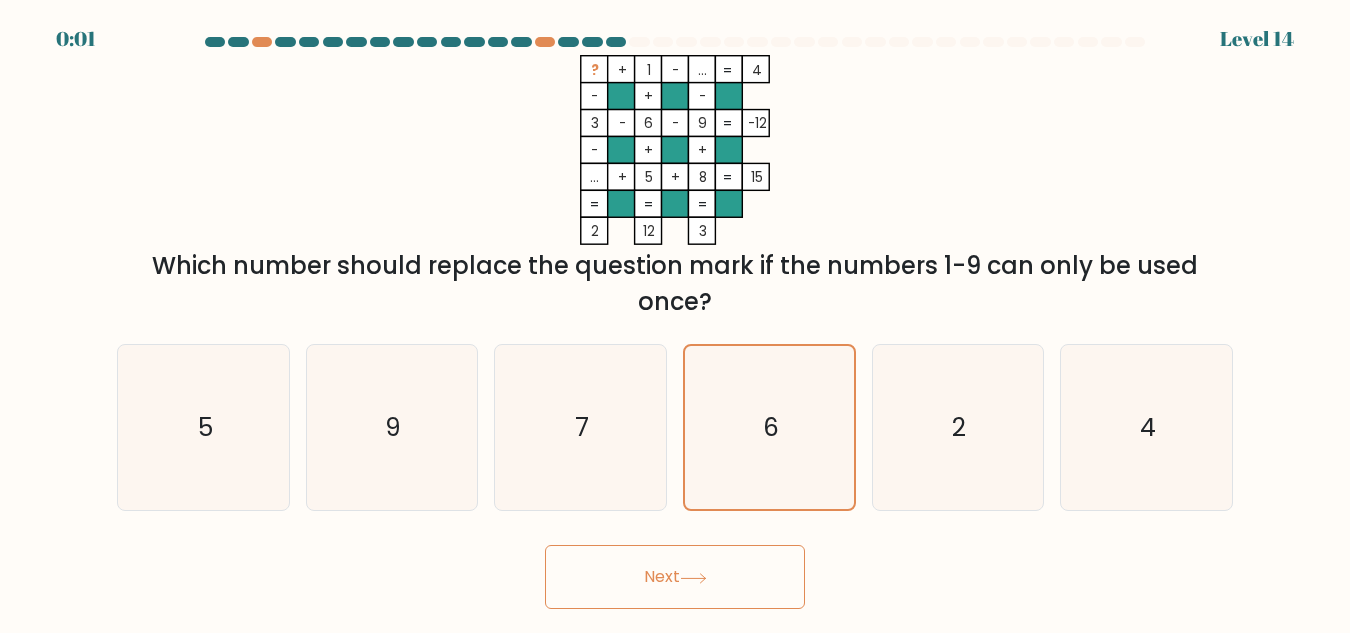 click on "Next" at bounding box center (675, 577) 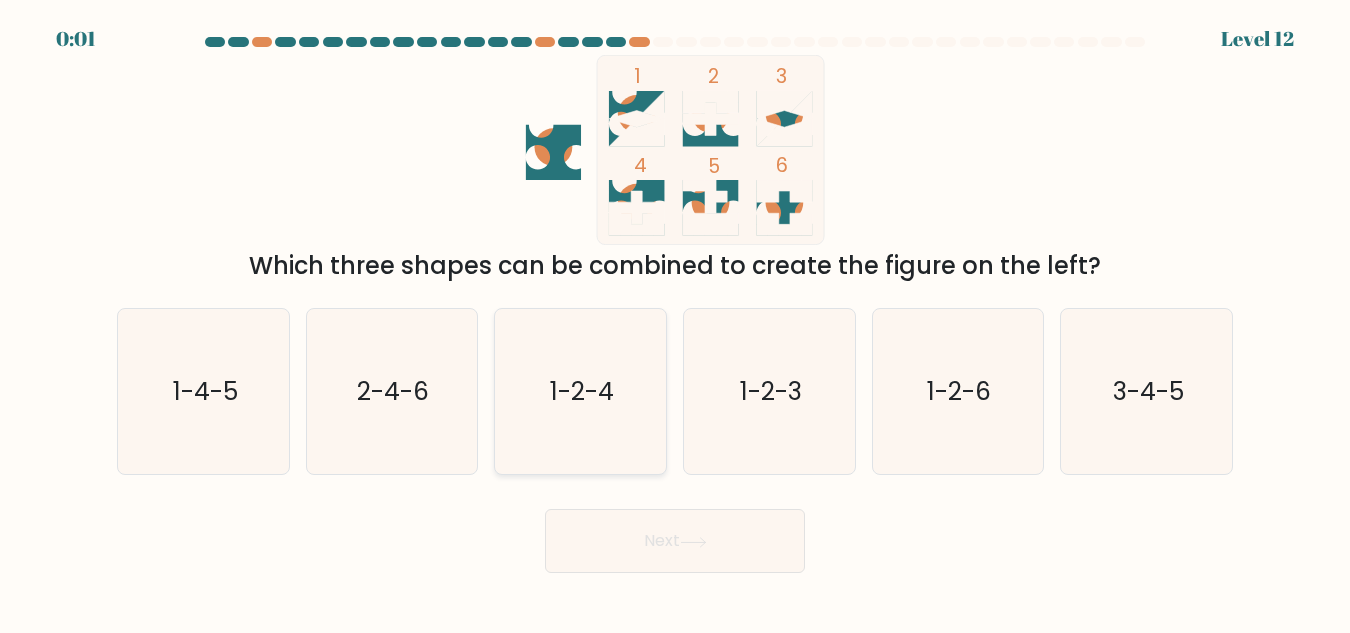 drag, startPoint x: 596, startPoint y: 366, endPoint x: 610, endPoint y: 388, distance: 26.076809 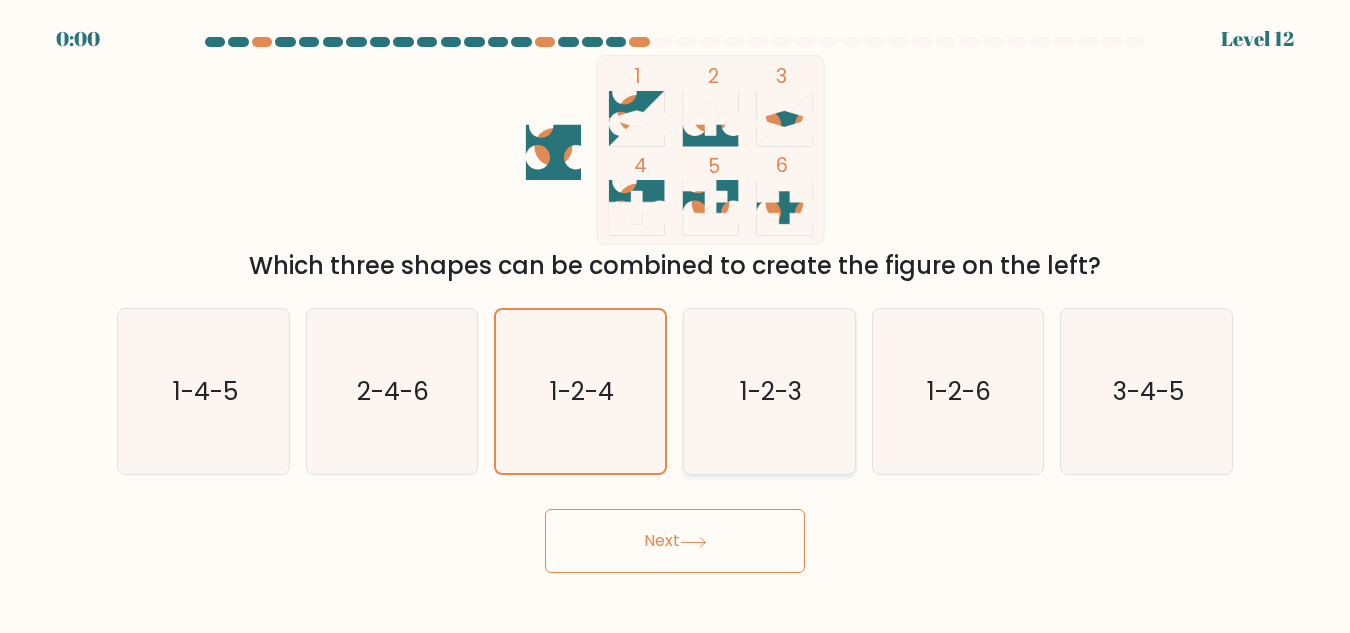 drag, startPoint x: 679, startPoint y: 543, endPoint x: 696, endPoint y: 474, distance: 71.063354 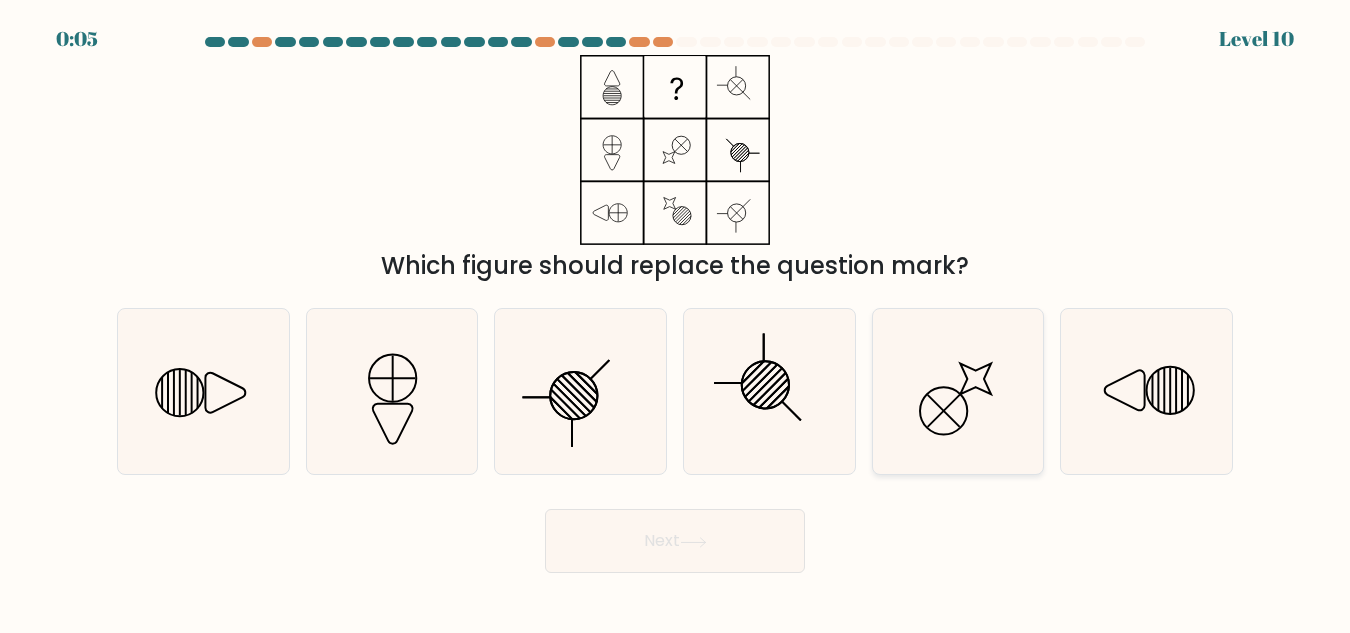 click at bounding box center (957, 391) 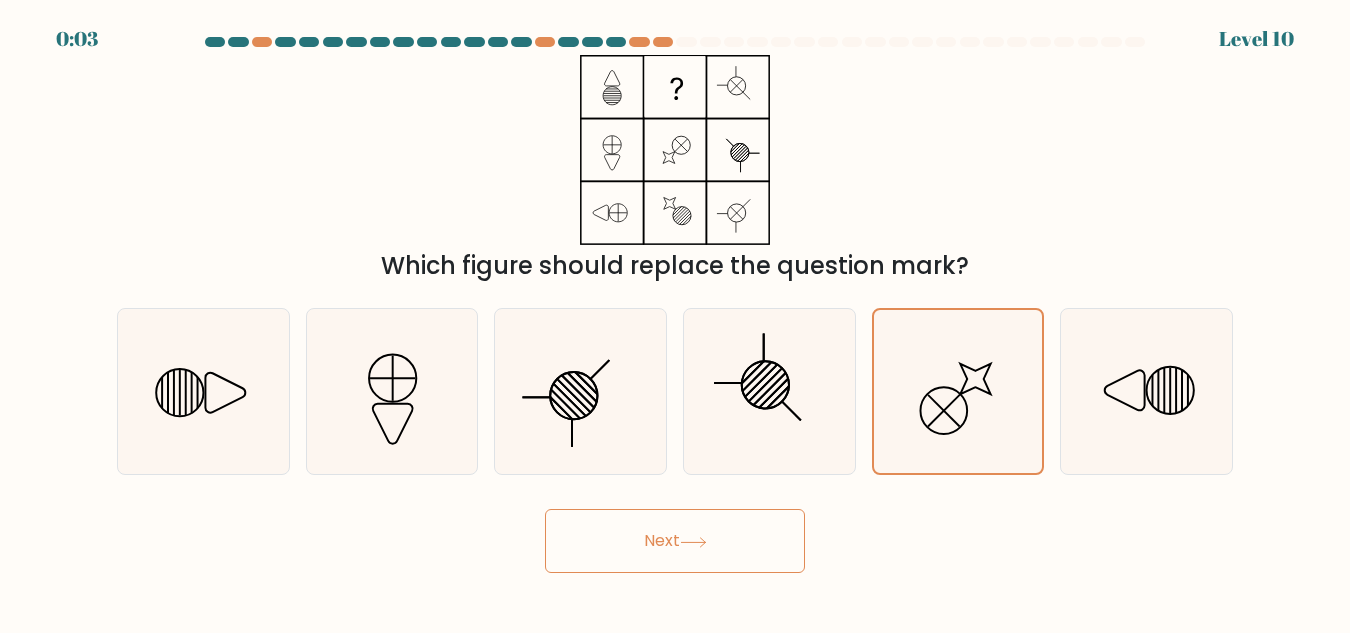 click on "Next" at bounding box center (675, 541) 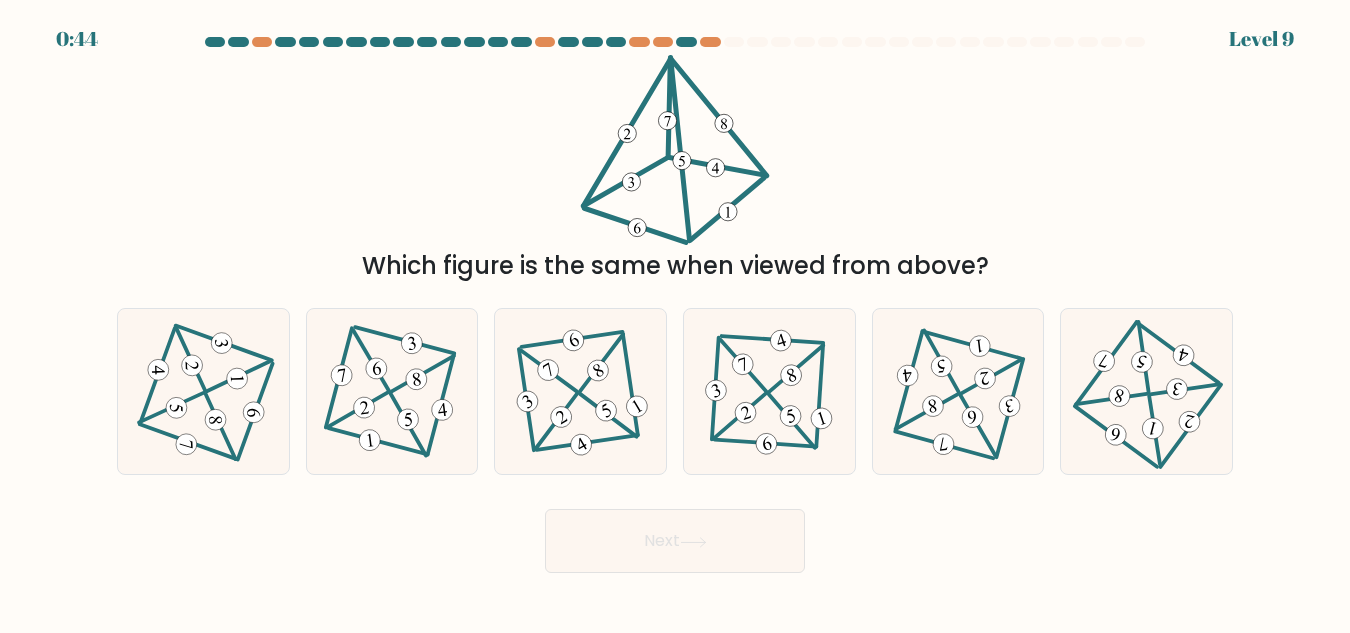 scroll, scrollTop: 0, scrollLeft: 0, axis: both 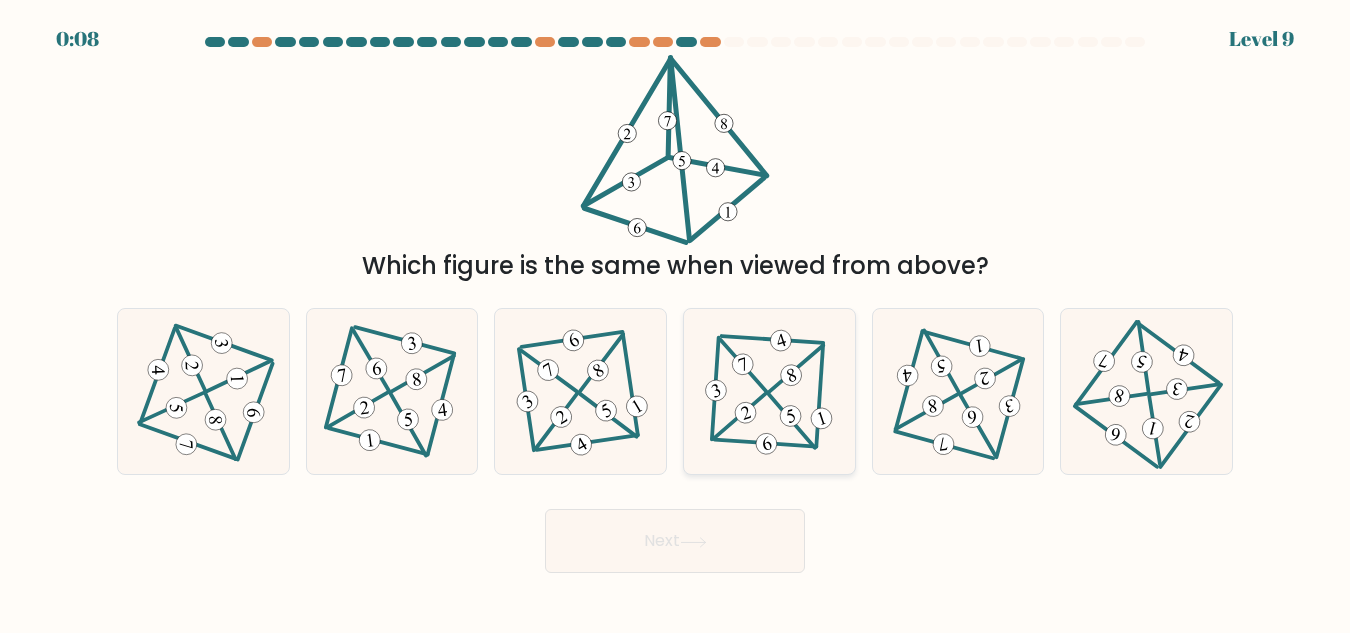 click on "d." at bounding box center [675, 319] 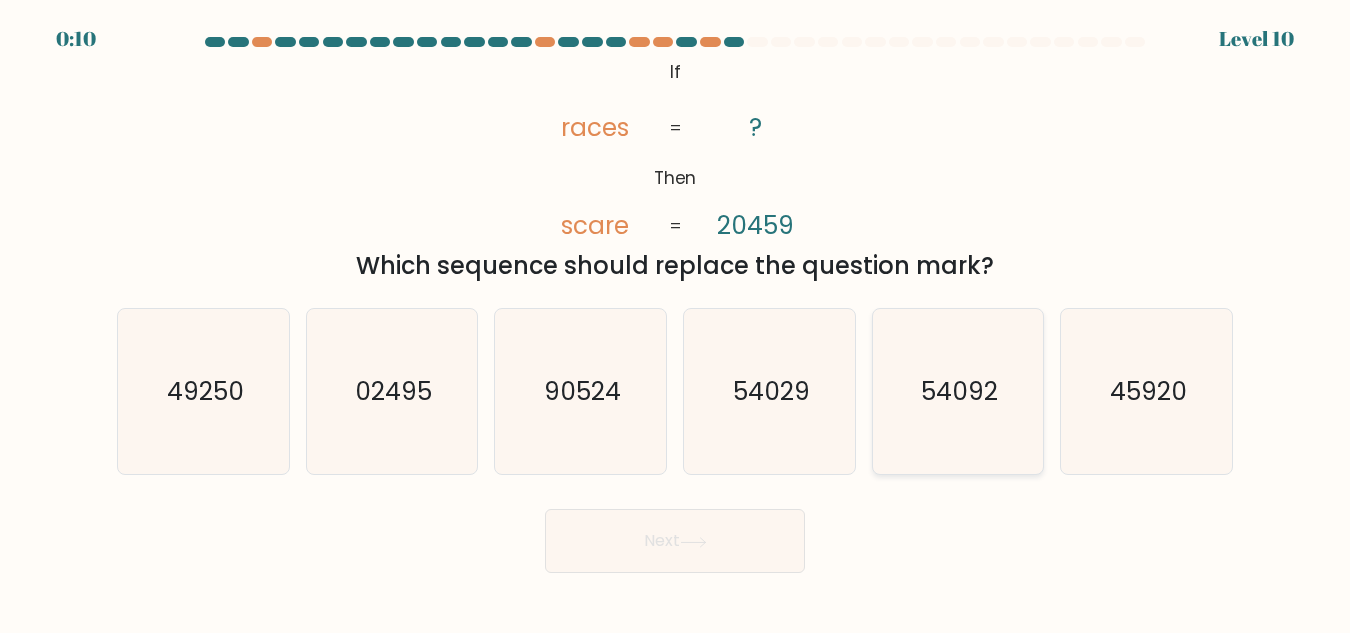 click on "54092" at bounding box center (957, 391) 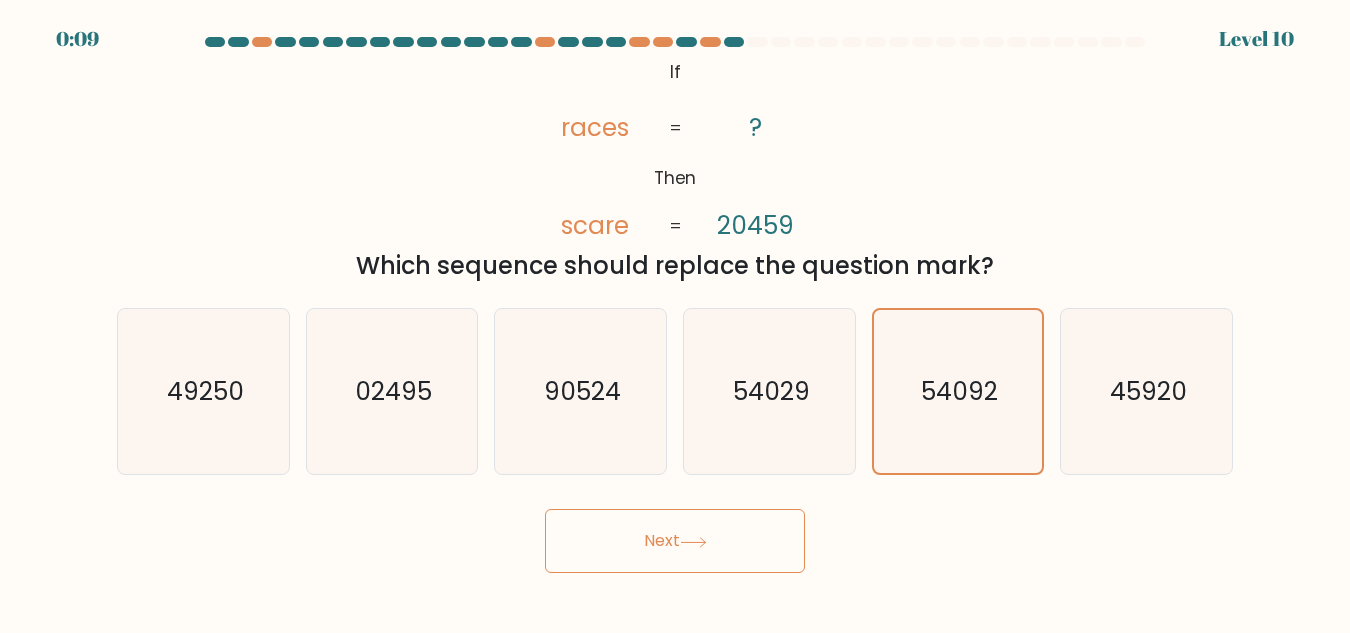 click on "Next" at bounding box center [675, 541] 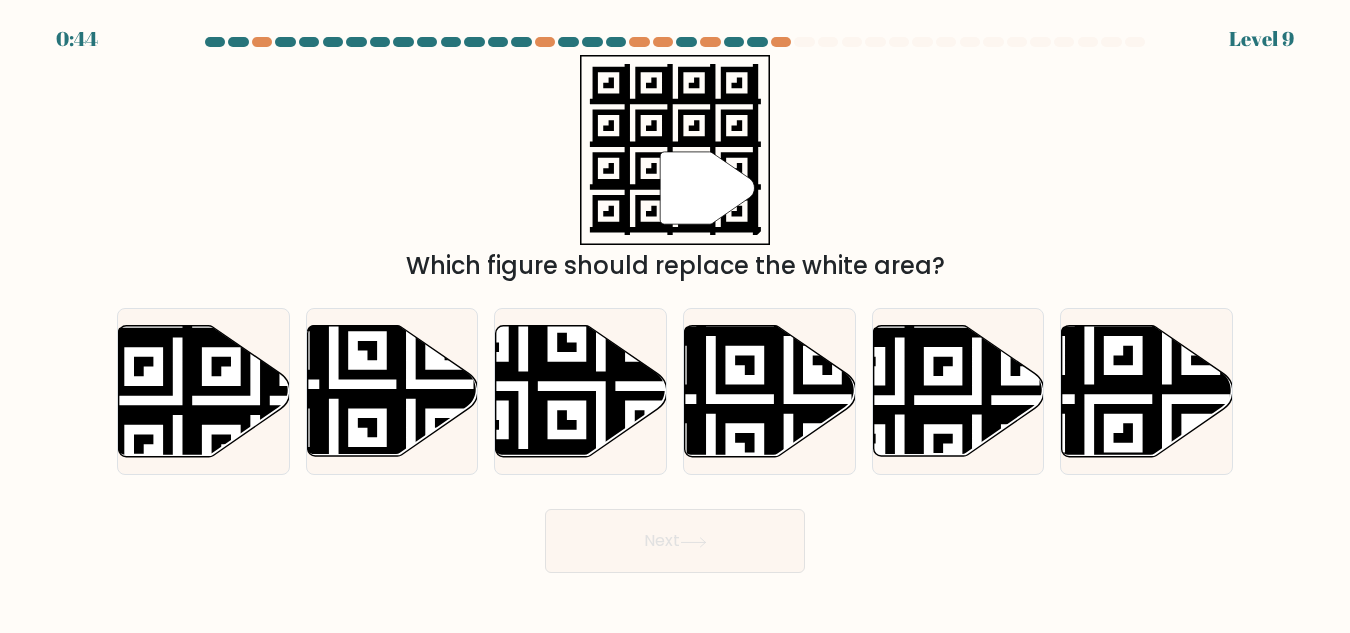 scroll, scrollTop: 0, scrollLeft: 0, axis: both 